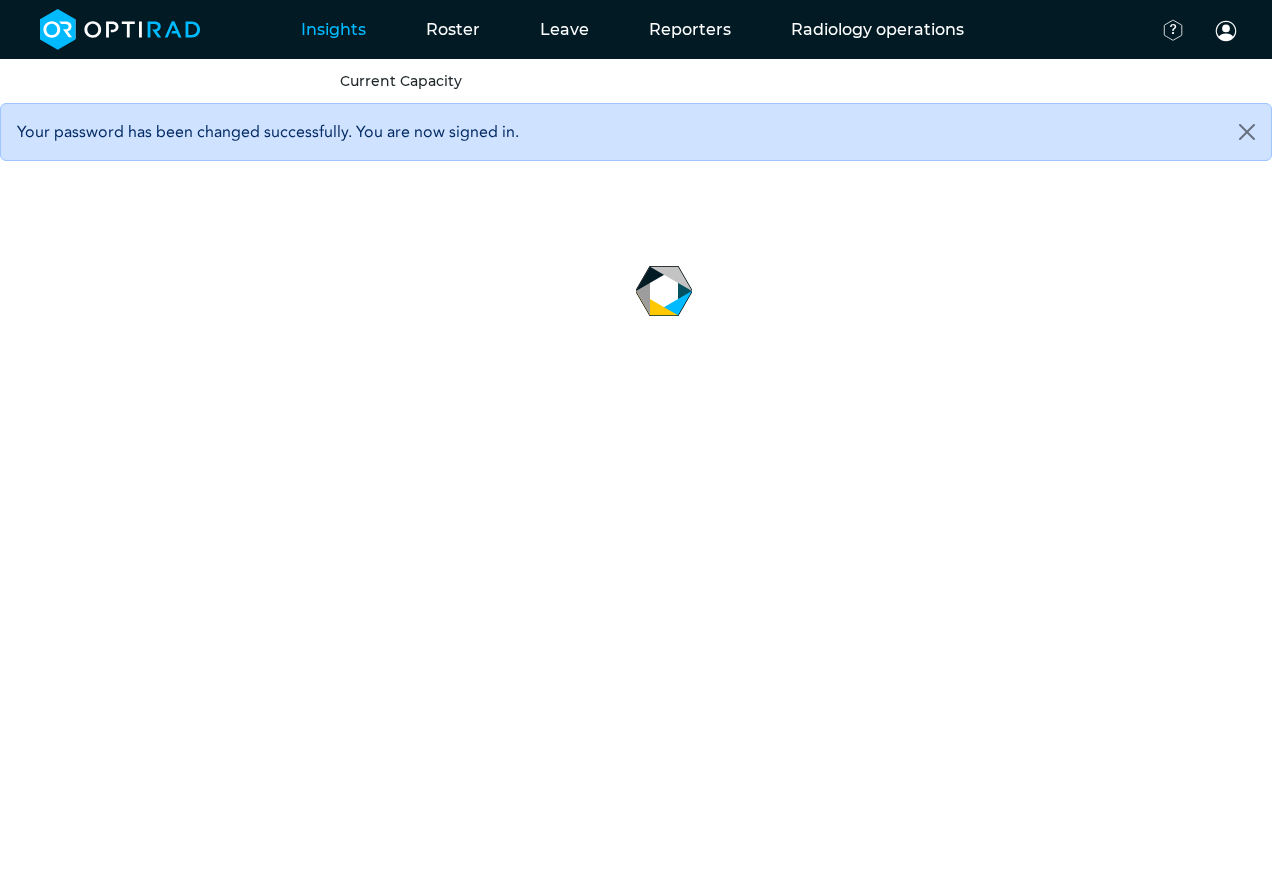 scroll, scrollTop: 0, scrollLeft: 0, axis: both 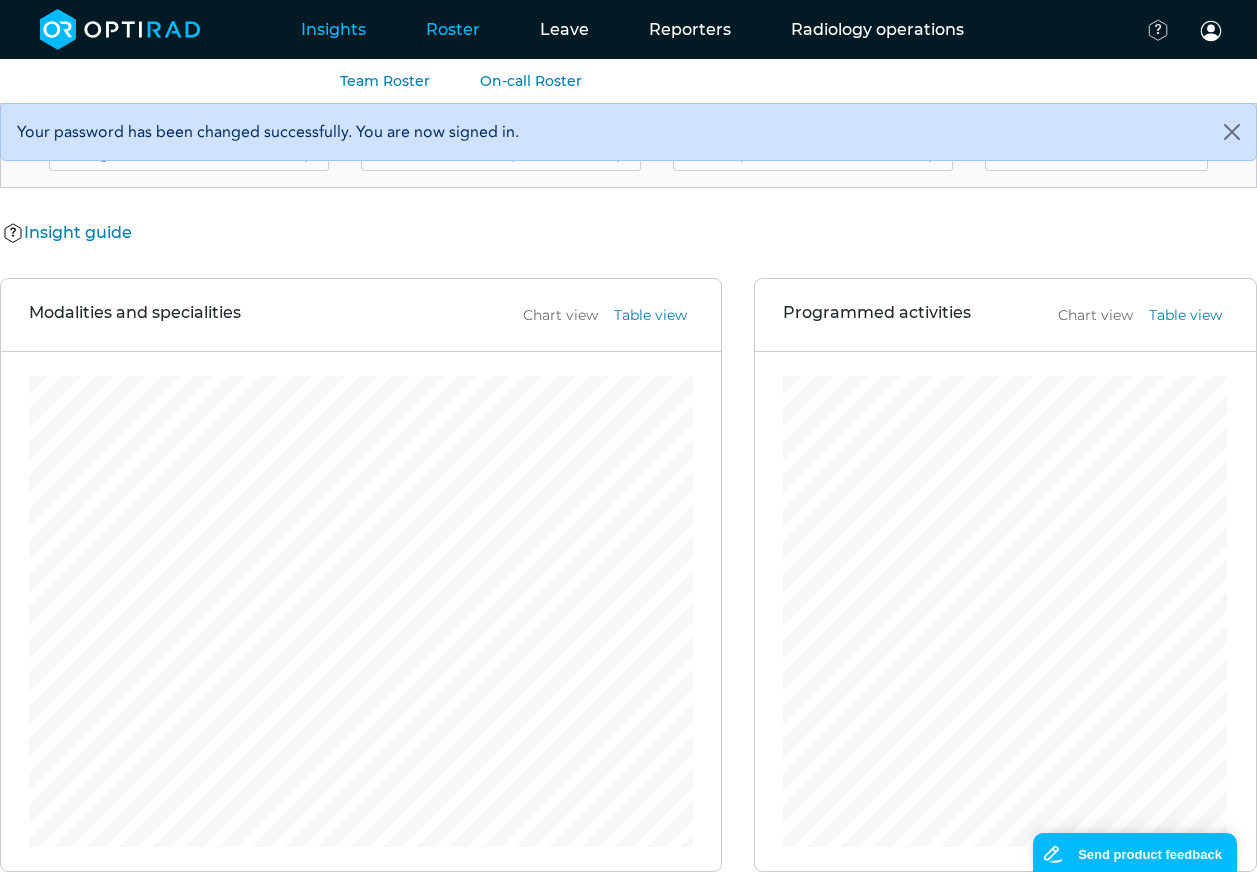 click on "Roster" at bounding box center (453, 29) 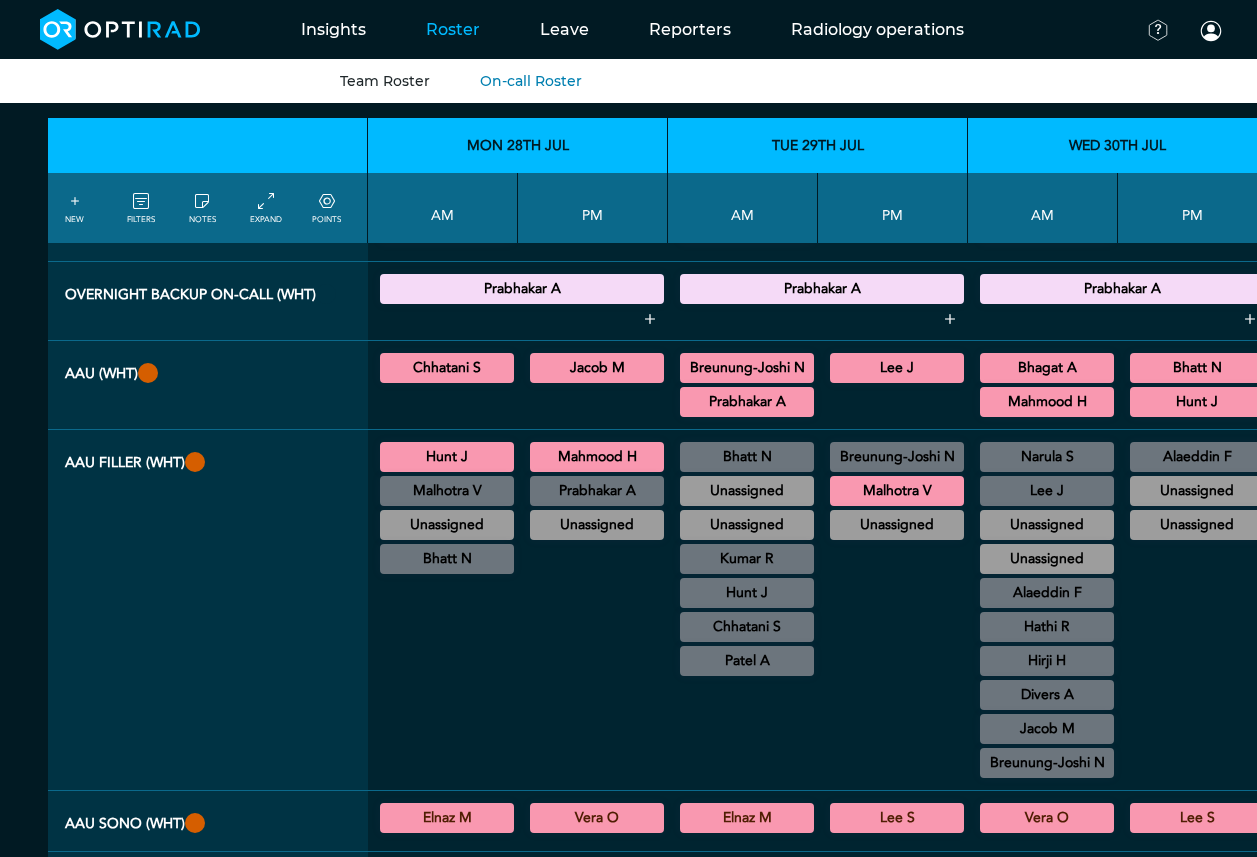 scroll, scrollTop: 0, scrollLeft: 0, axis: both 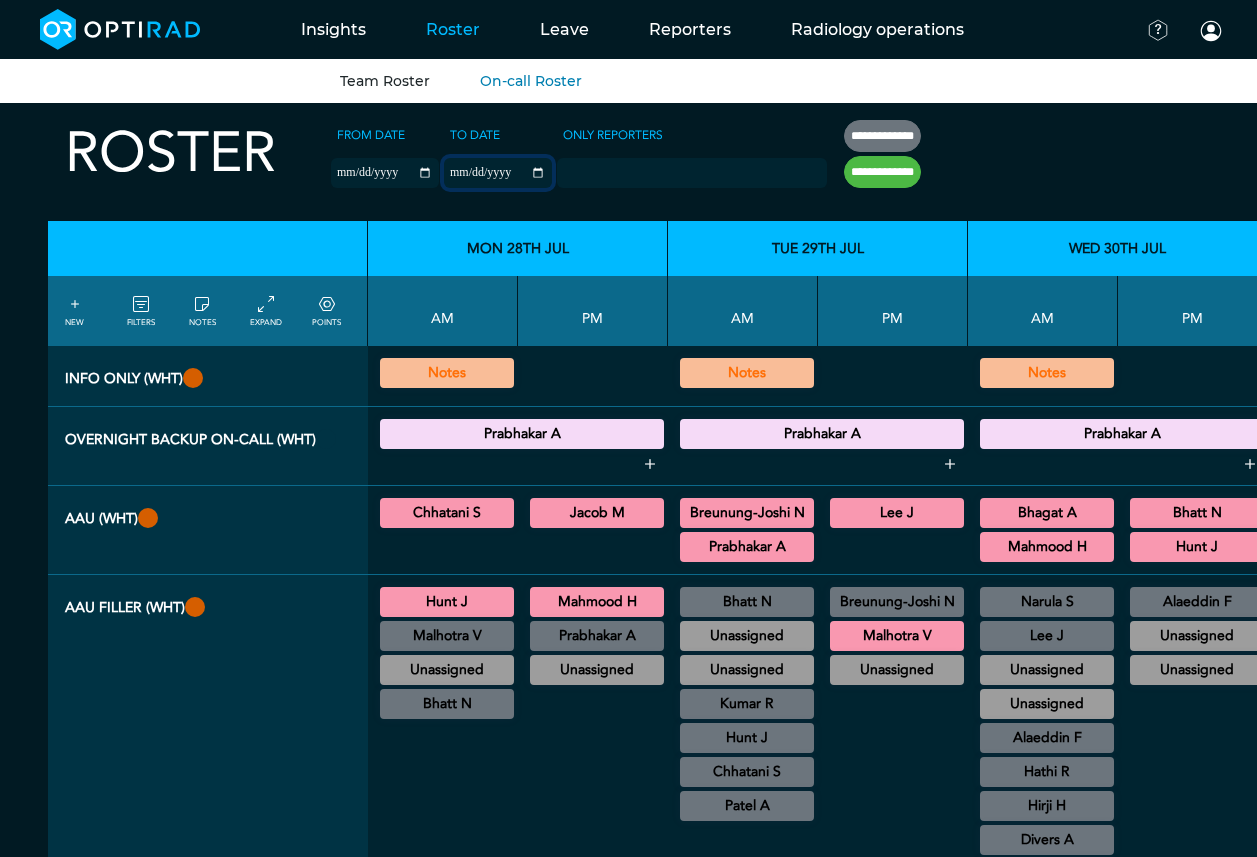 click on "**********" at bounding box center (498, 173) 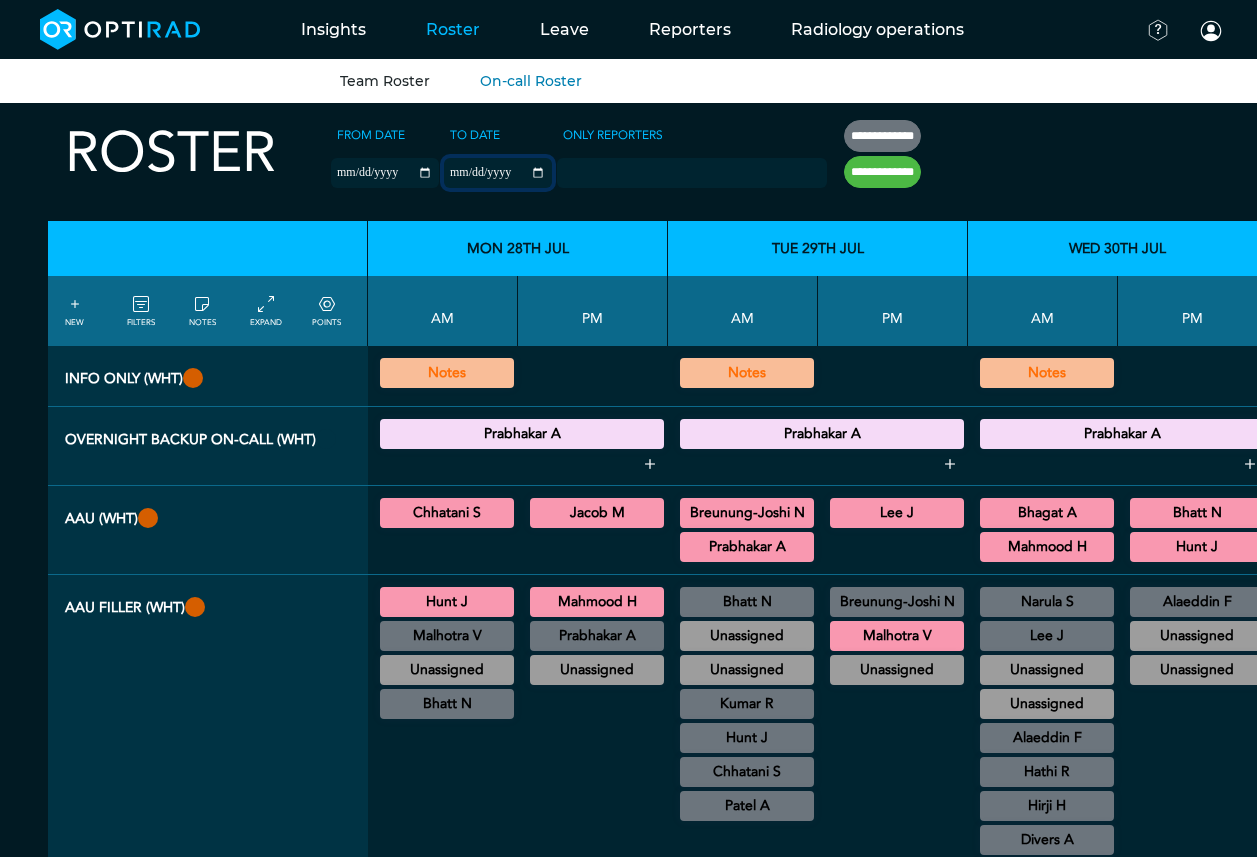 type on "**********" 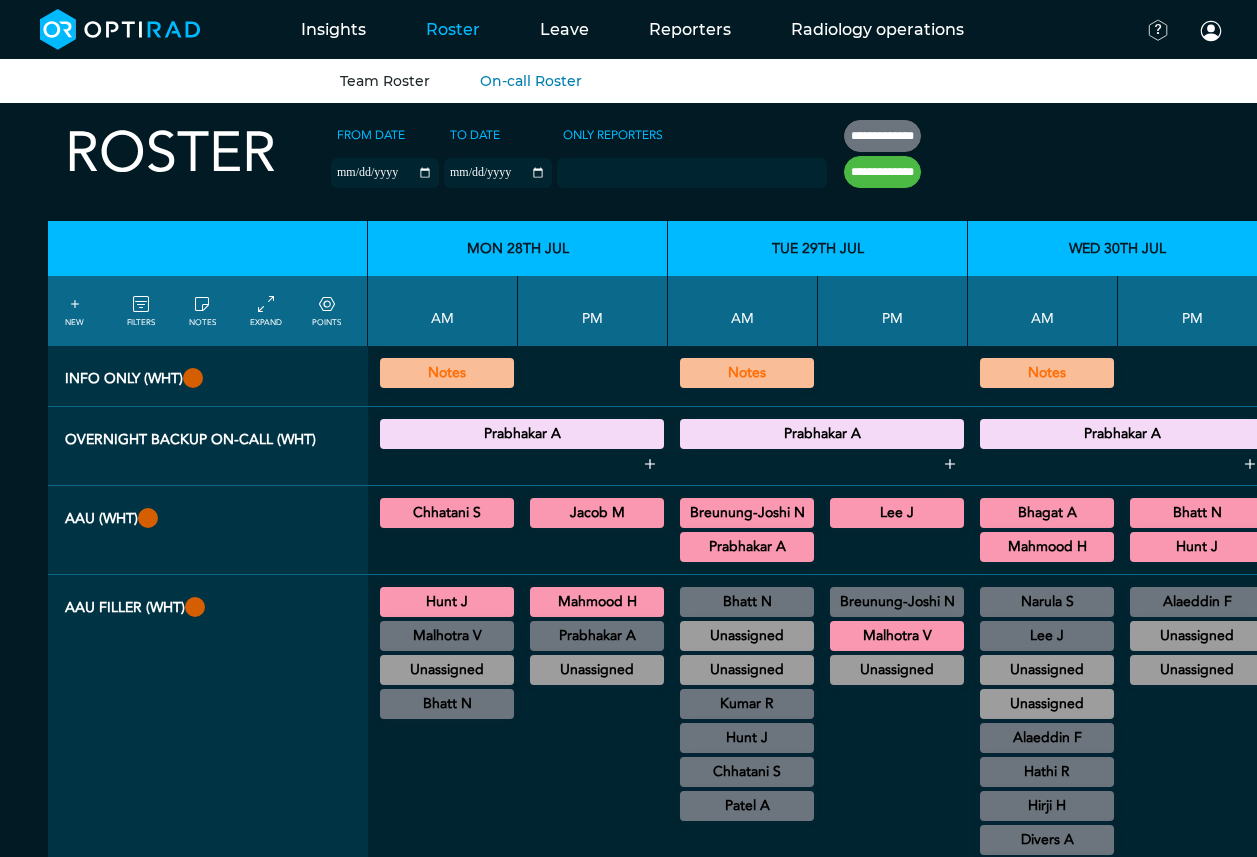 click on "**********" at bounding box center [882, 172] 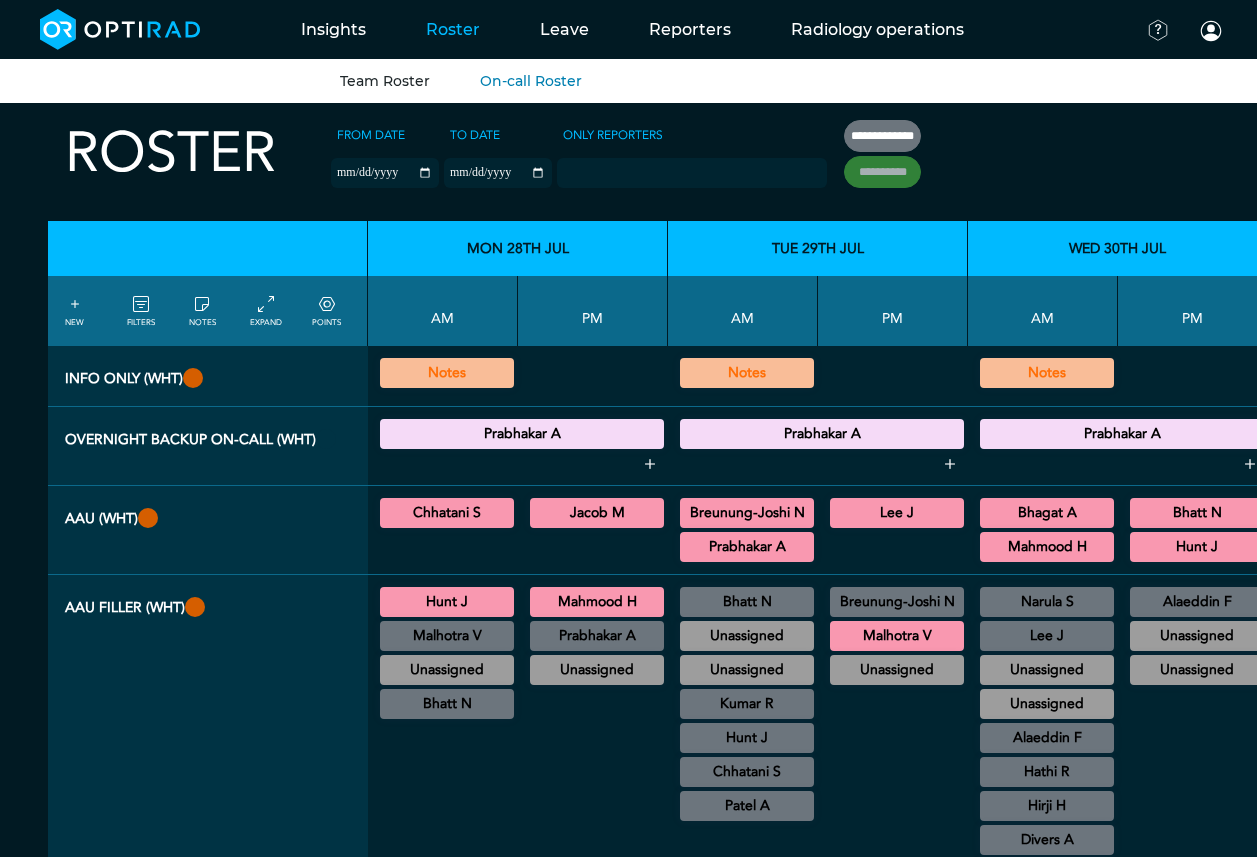 type on "**********" 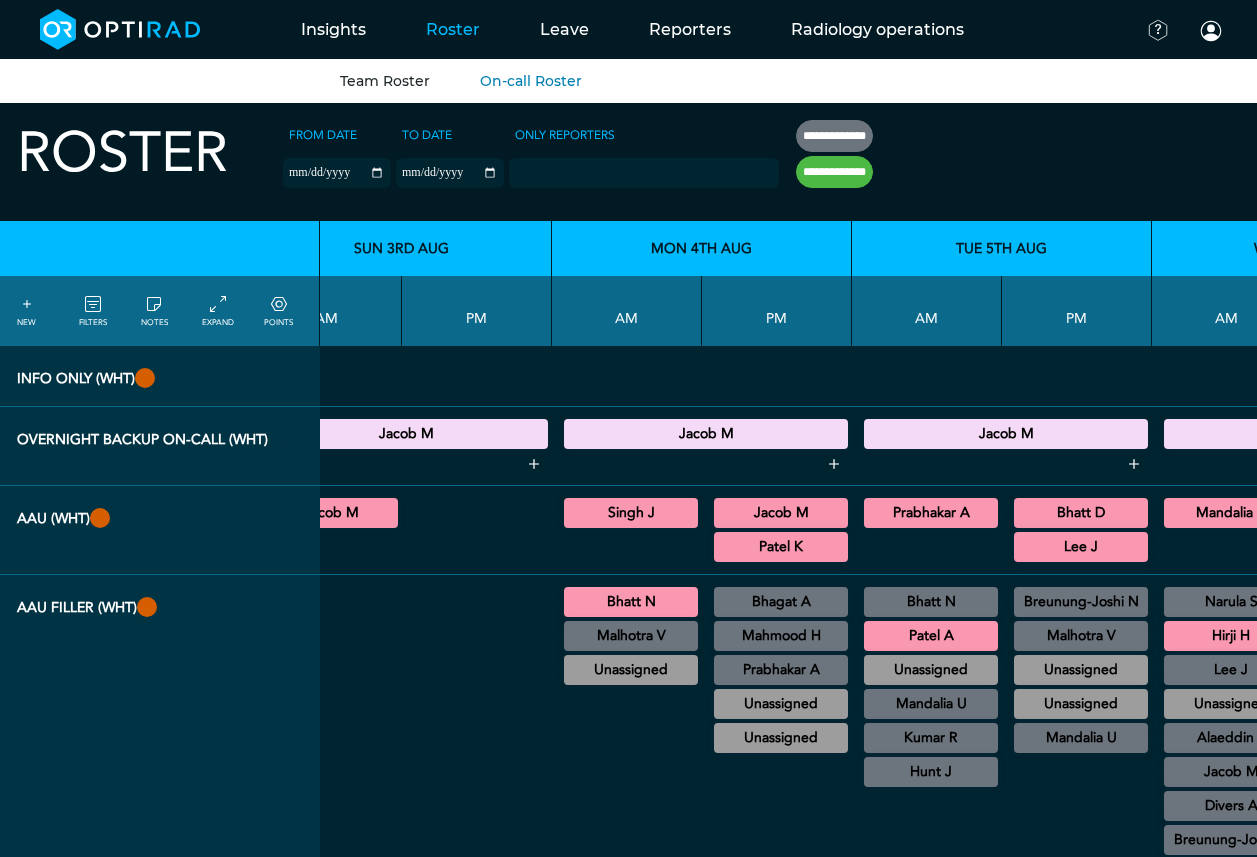scroll, scrollTop: 0, scrollLeft: 3205, axis: horizontal 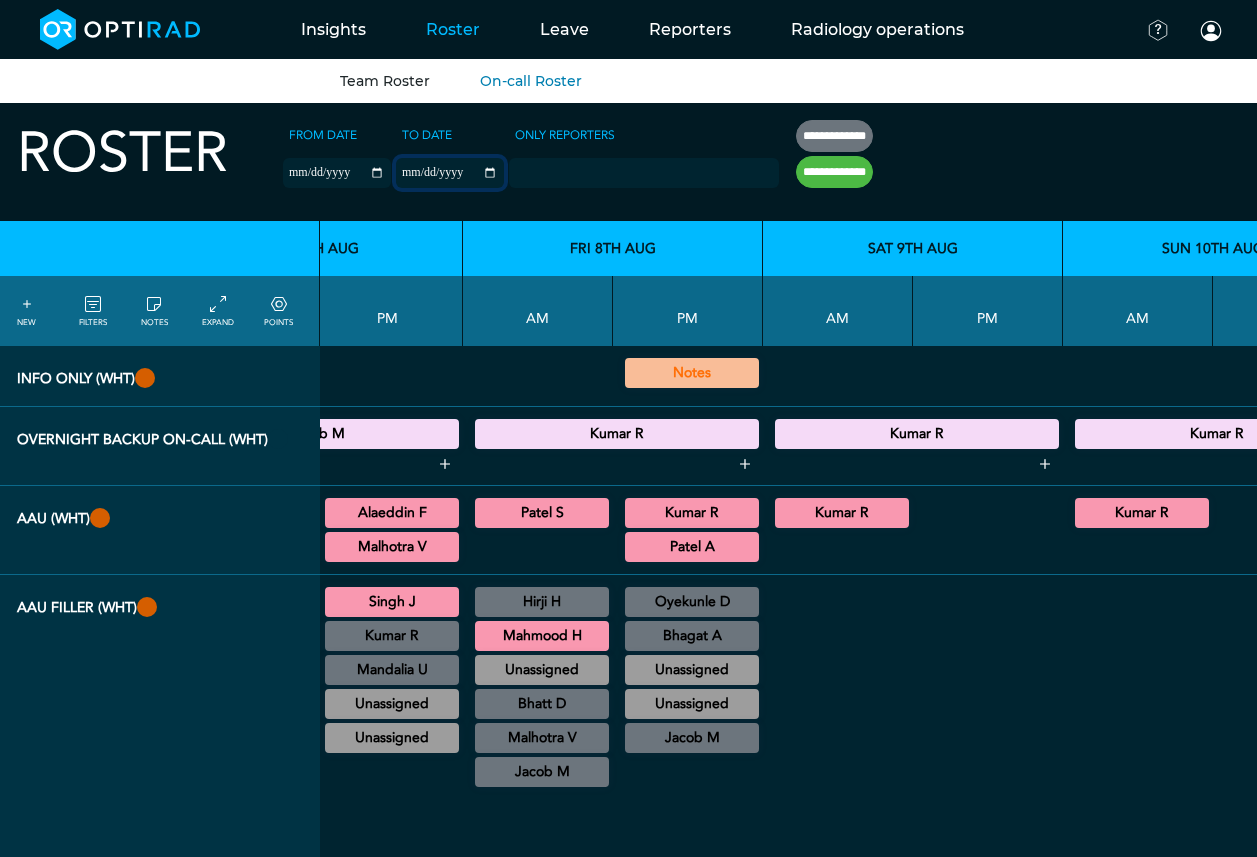 click on "**********" at bounding box center [450, 173] 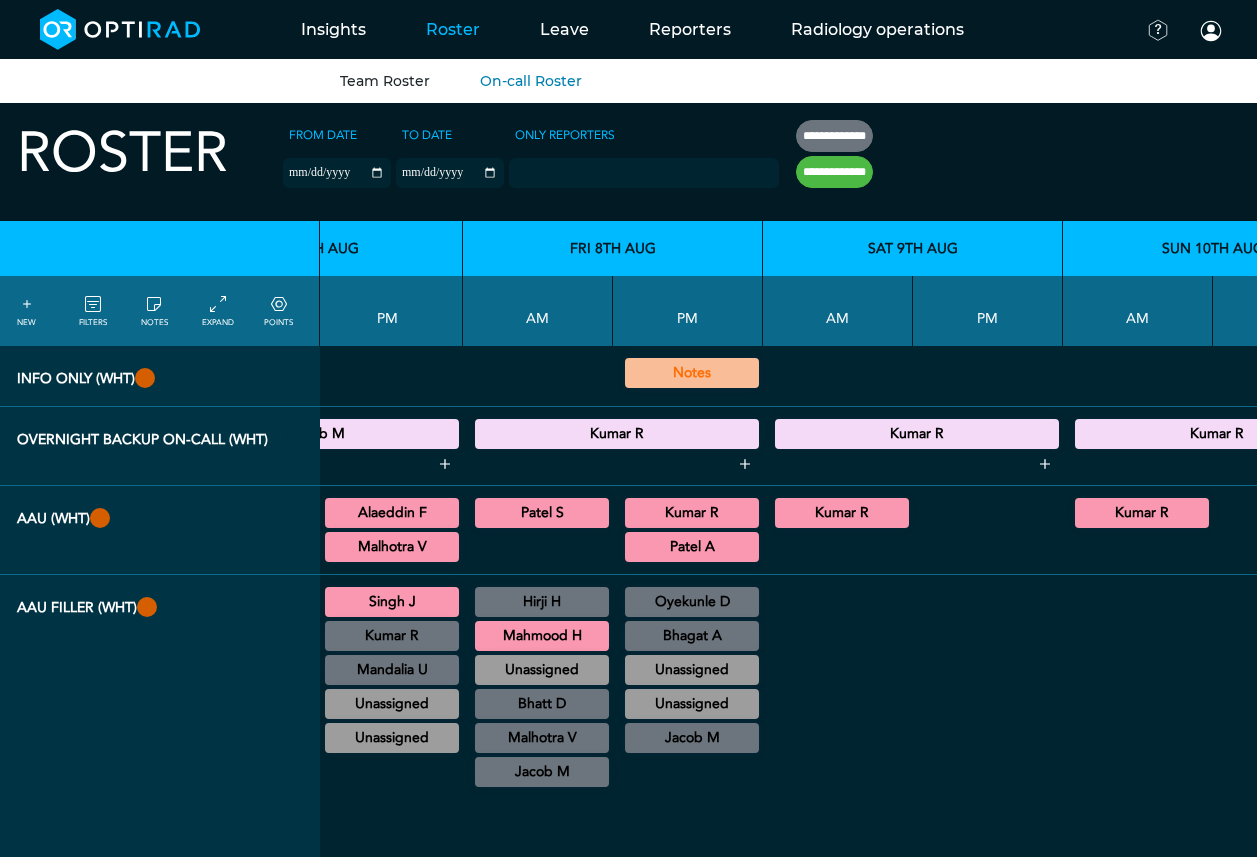 click on "**********" at bounding box center (578, 162) 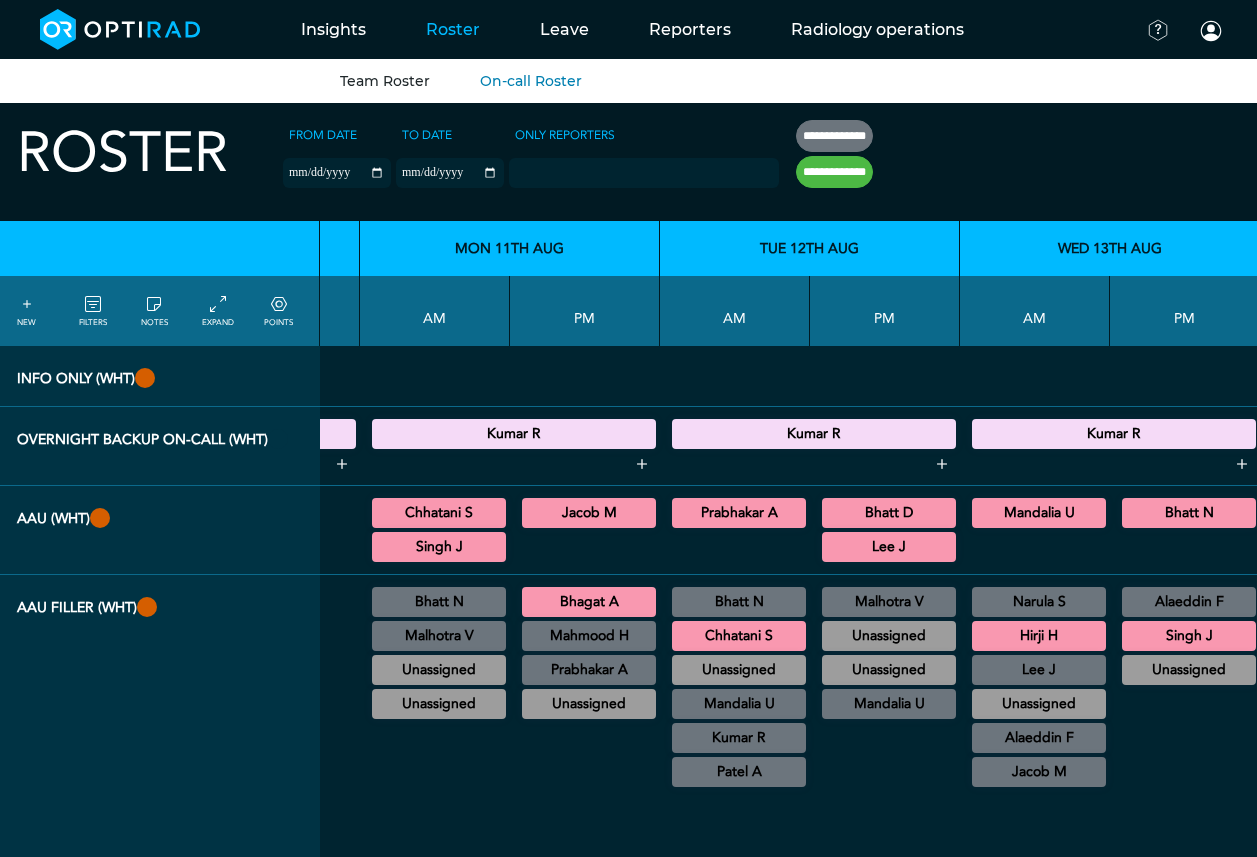 scroll, scrollTop: 0, scrollLeft: 4223, axis: horizontal 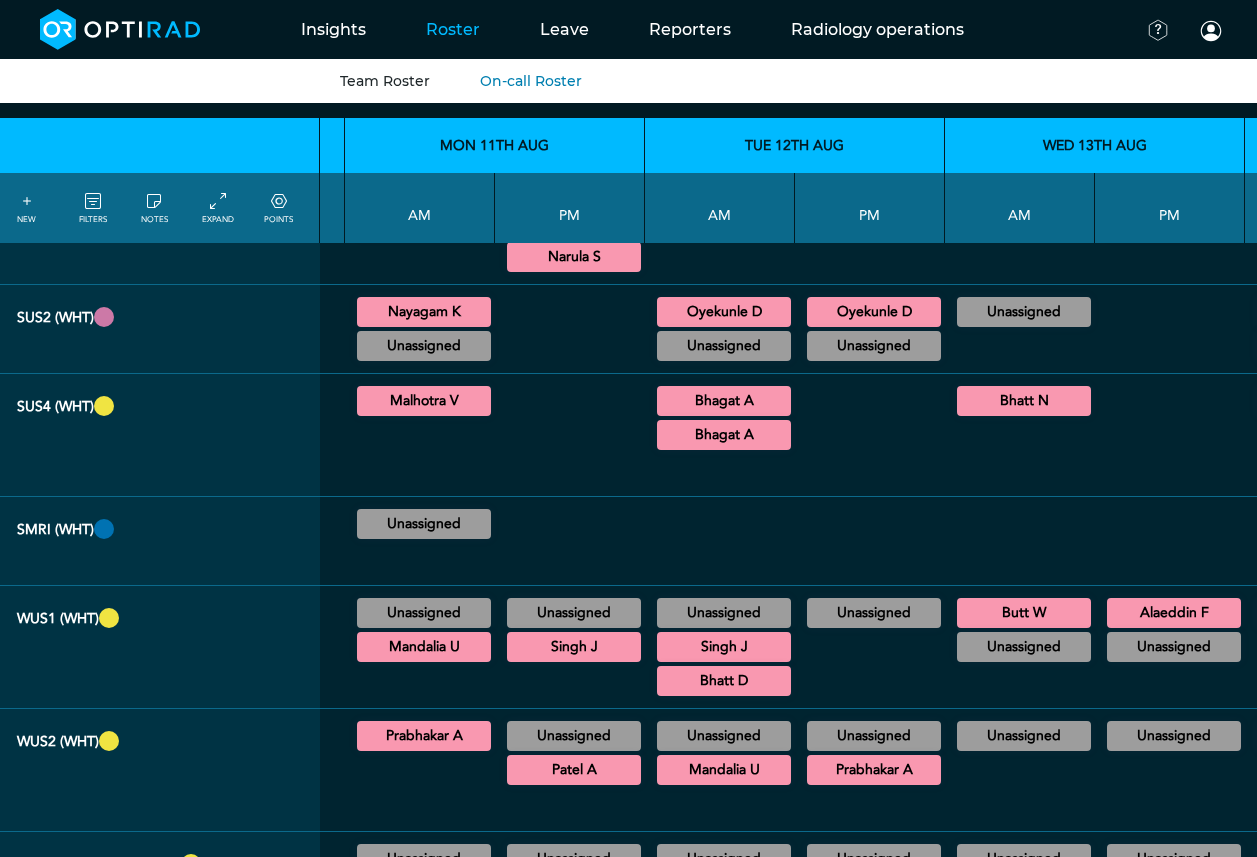 click on "NOTE" at bounding box center (570, 435) 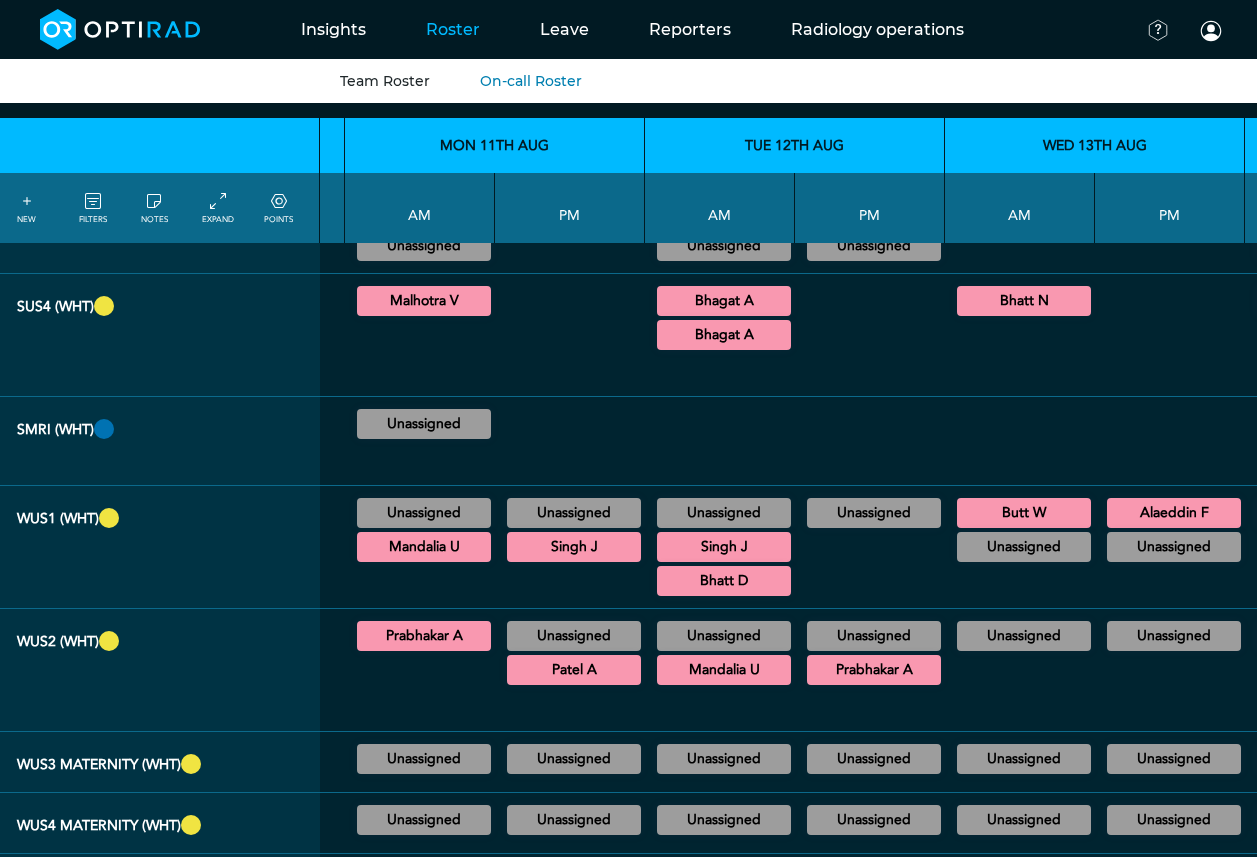 click at bounding box center [570, 441] 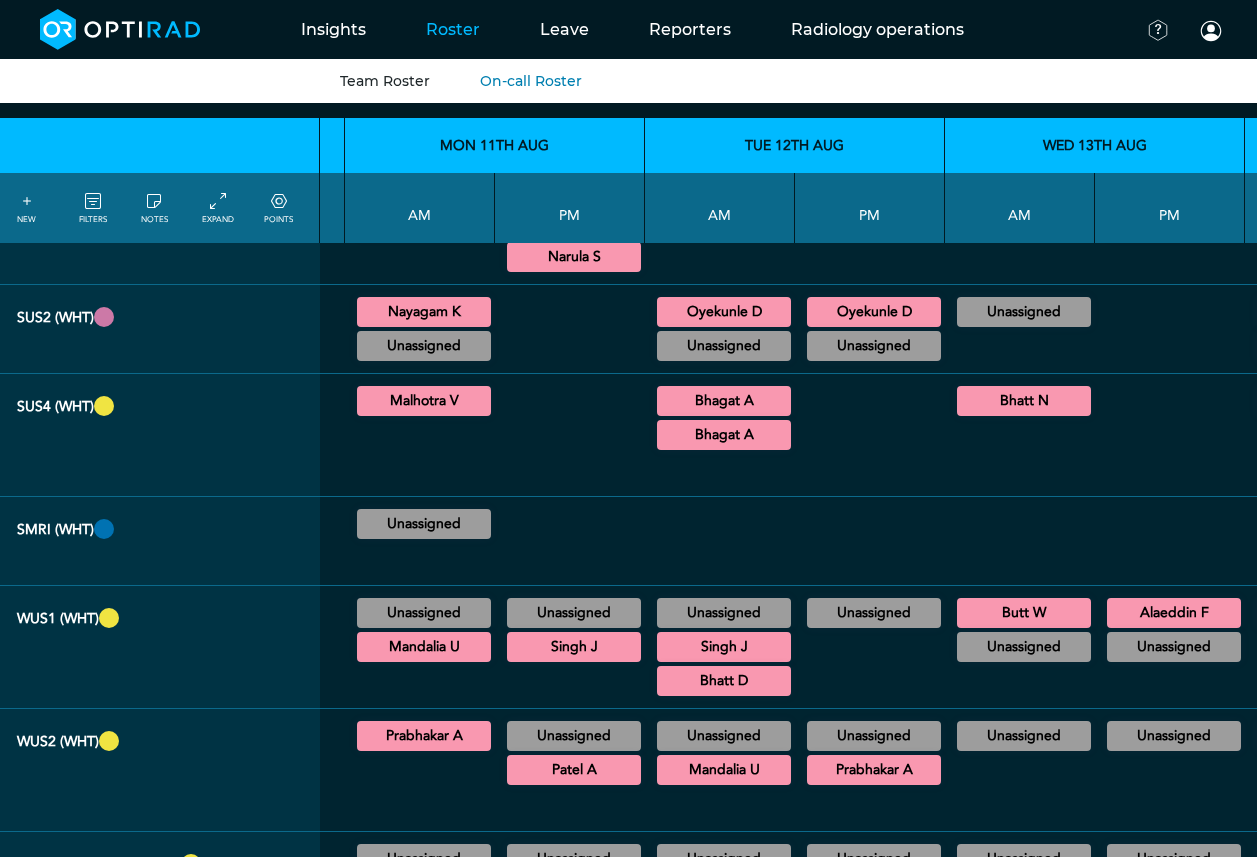 click at bounding box center (570, 329) 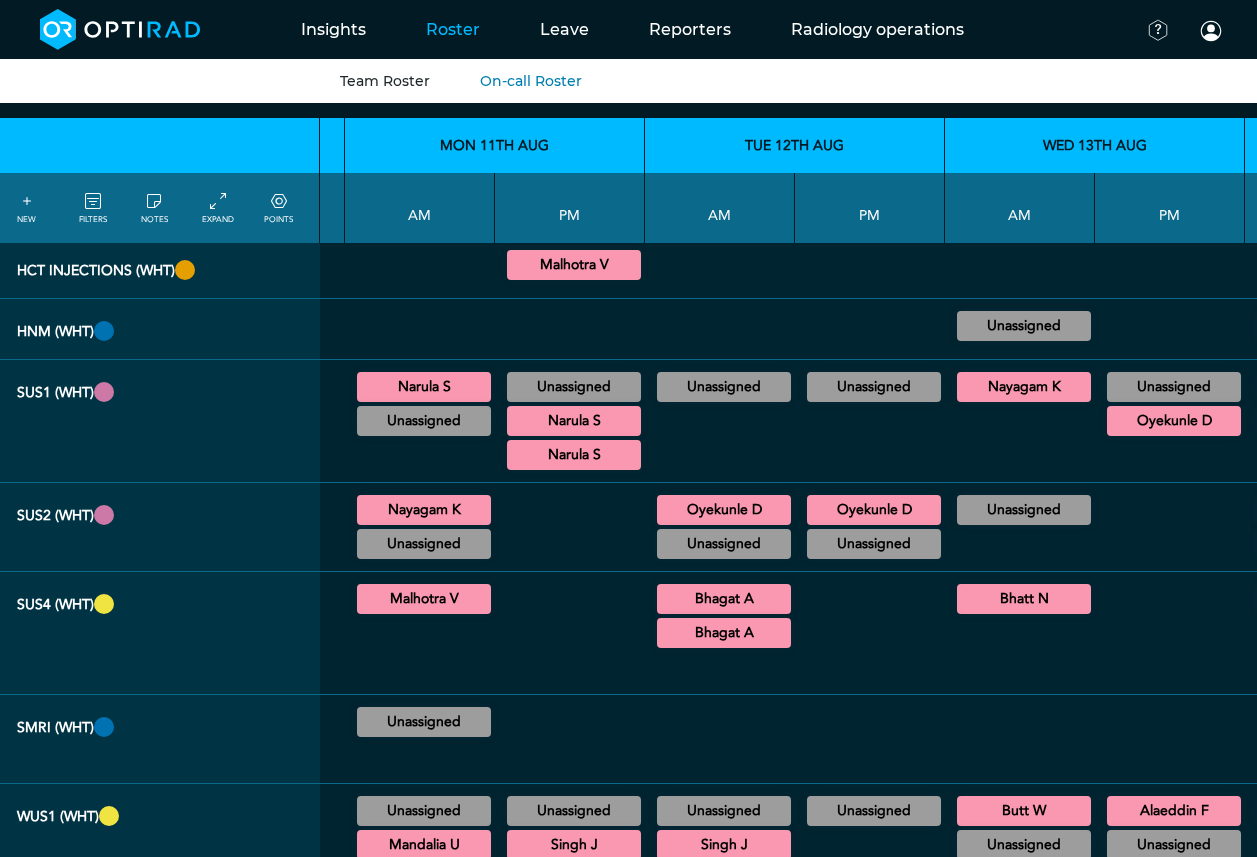 scroll, scrollTop: 1400, scrollLeft: 4223, axis: both 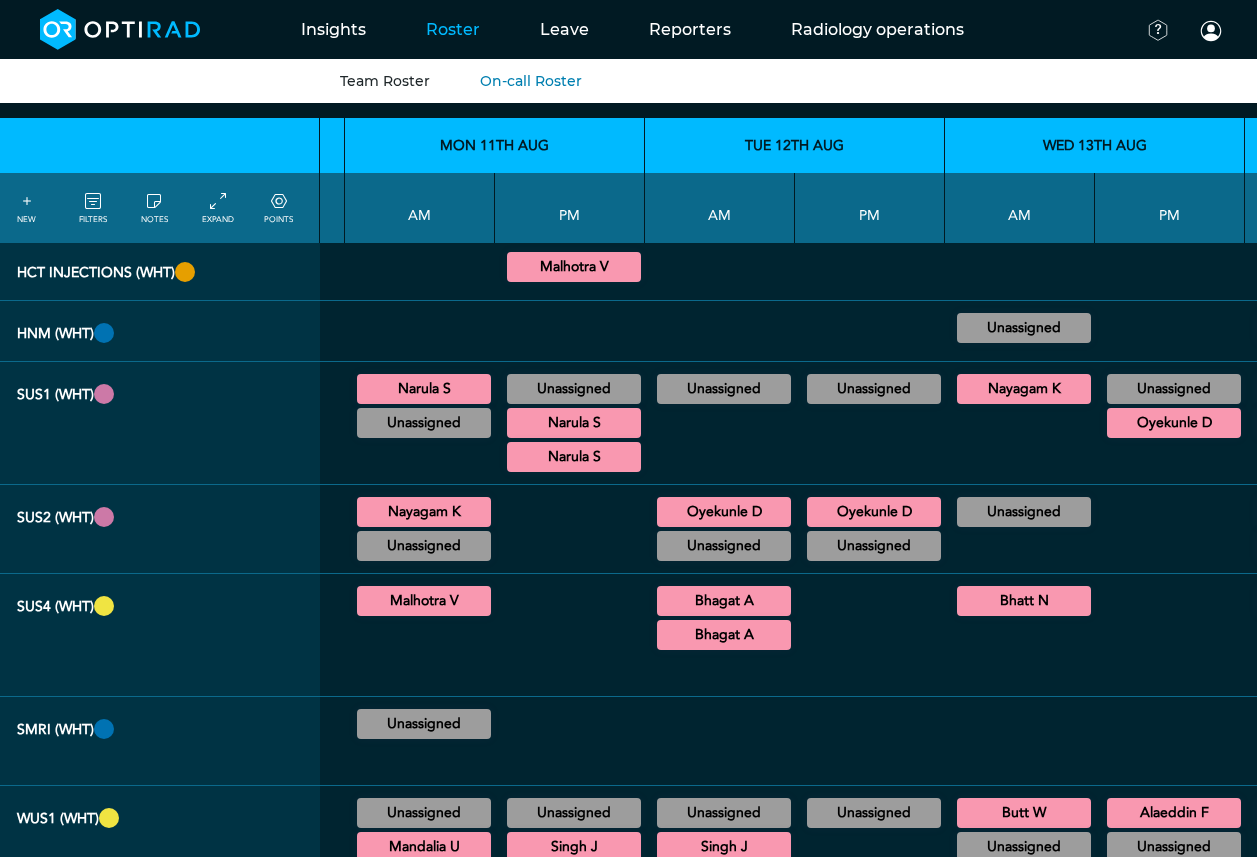 click on "NOTE" at bounding box center [570, 529] 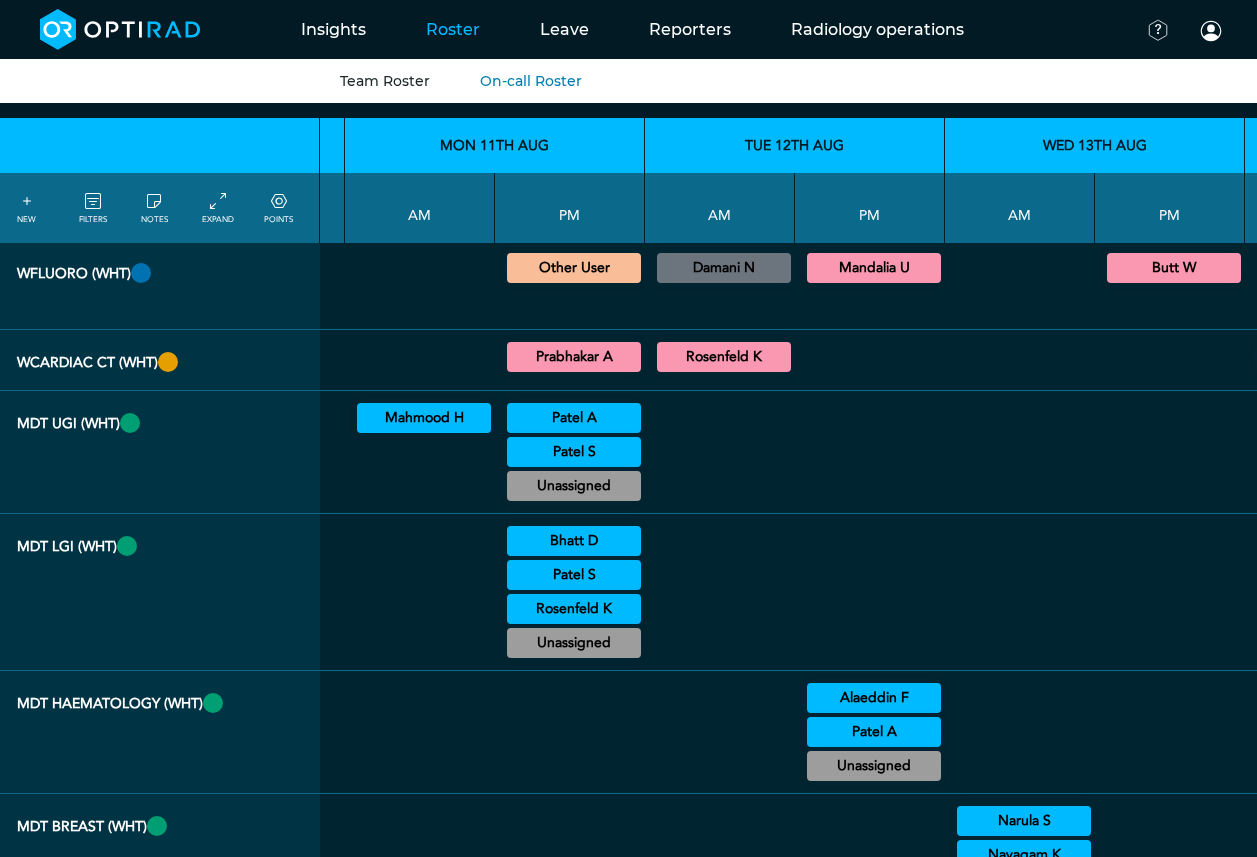 scroll, scrollTop: 2800, scrollLeft: 4223, axis: both 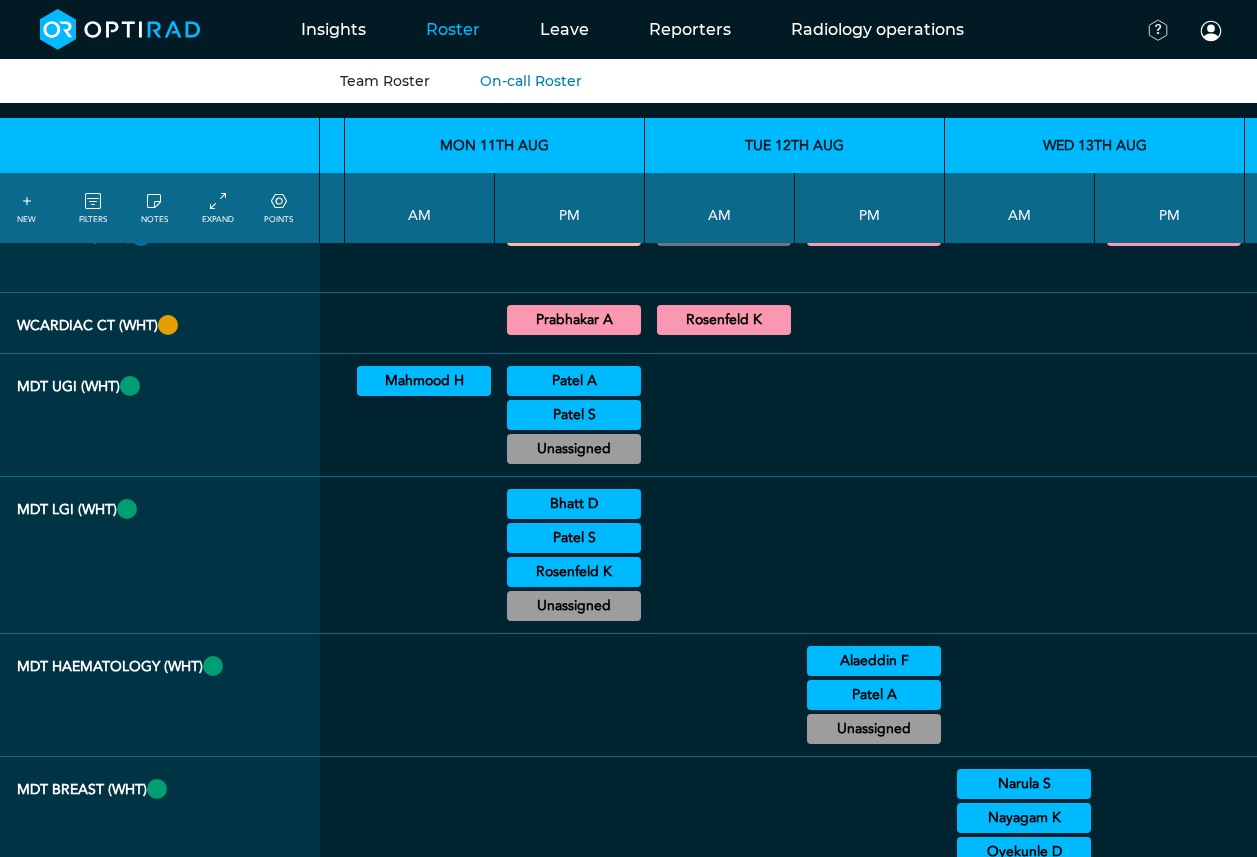click at bounding box center [870, 415] 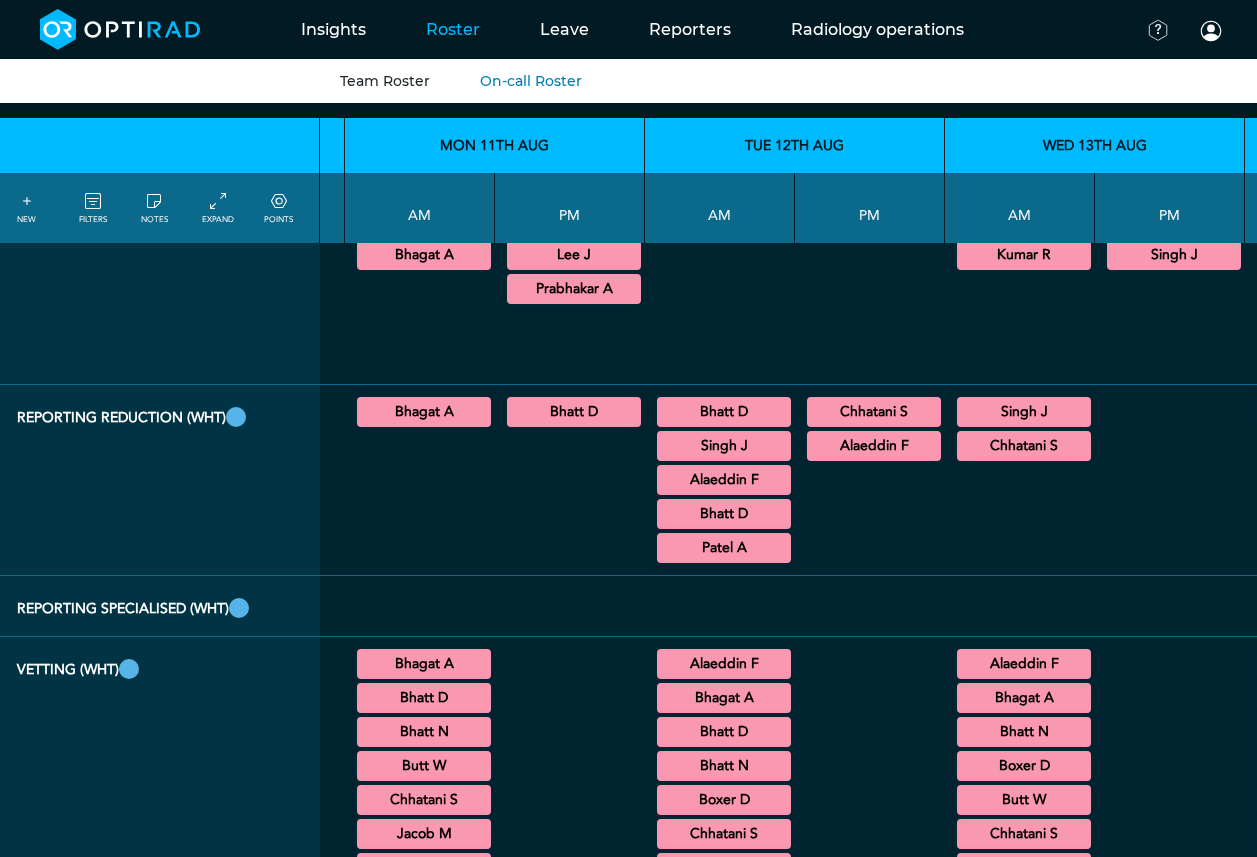 scroll, scrollTop: 4400, scrollLeft: 4223, axis: both 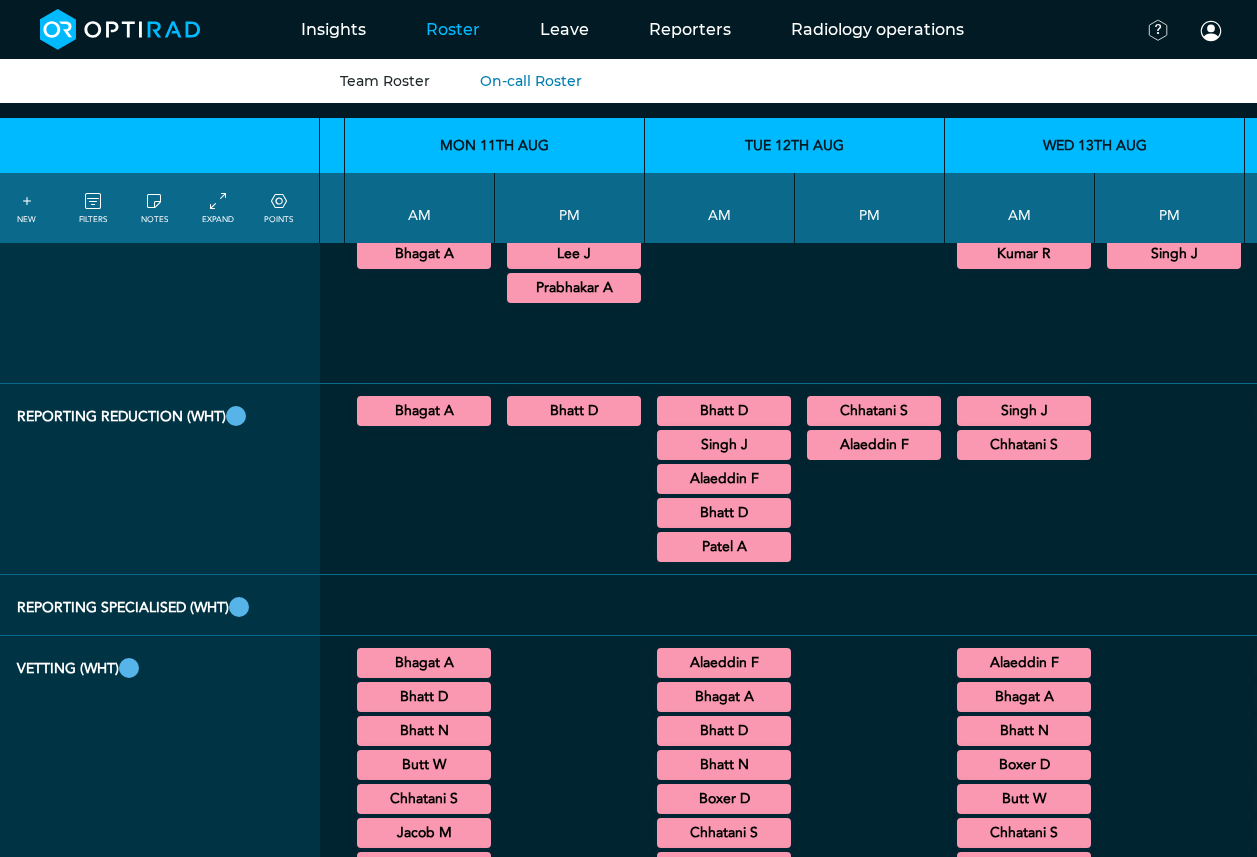 click on "Kumar R
General CT/General MRI/General XR
12:30 - 13:30
HHGH
Actions
Lee J
General CT/General MRI/General XR
12:30 - 13:30
No set location
Actions" at bounding box center [870, 203] 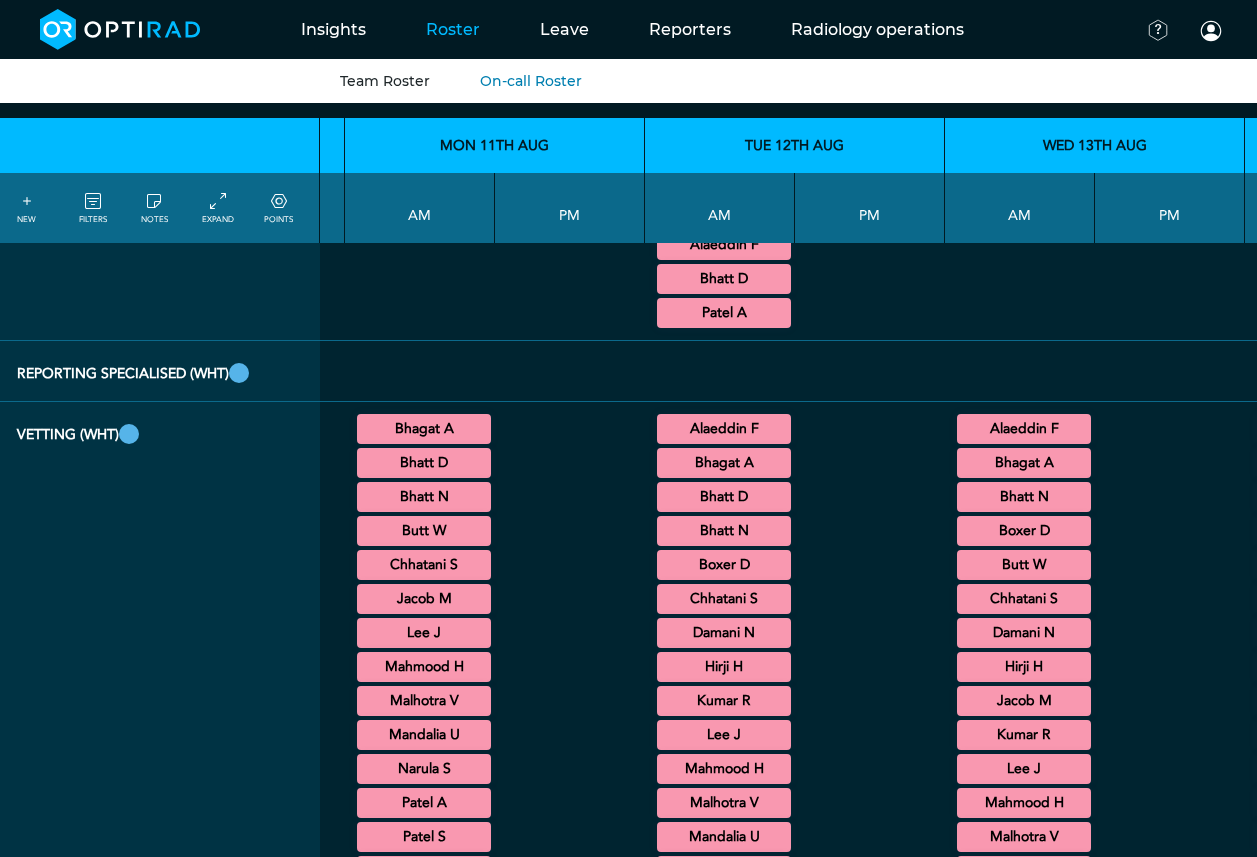 scroll, scrollTop: 4303, scrollLeft: 4223, axis: both 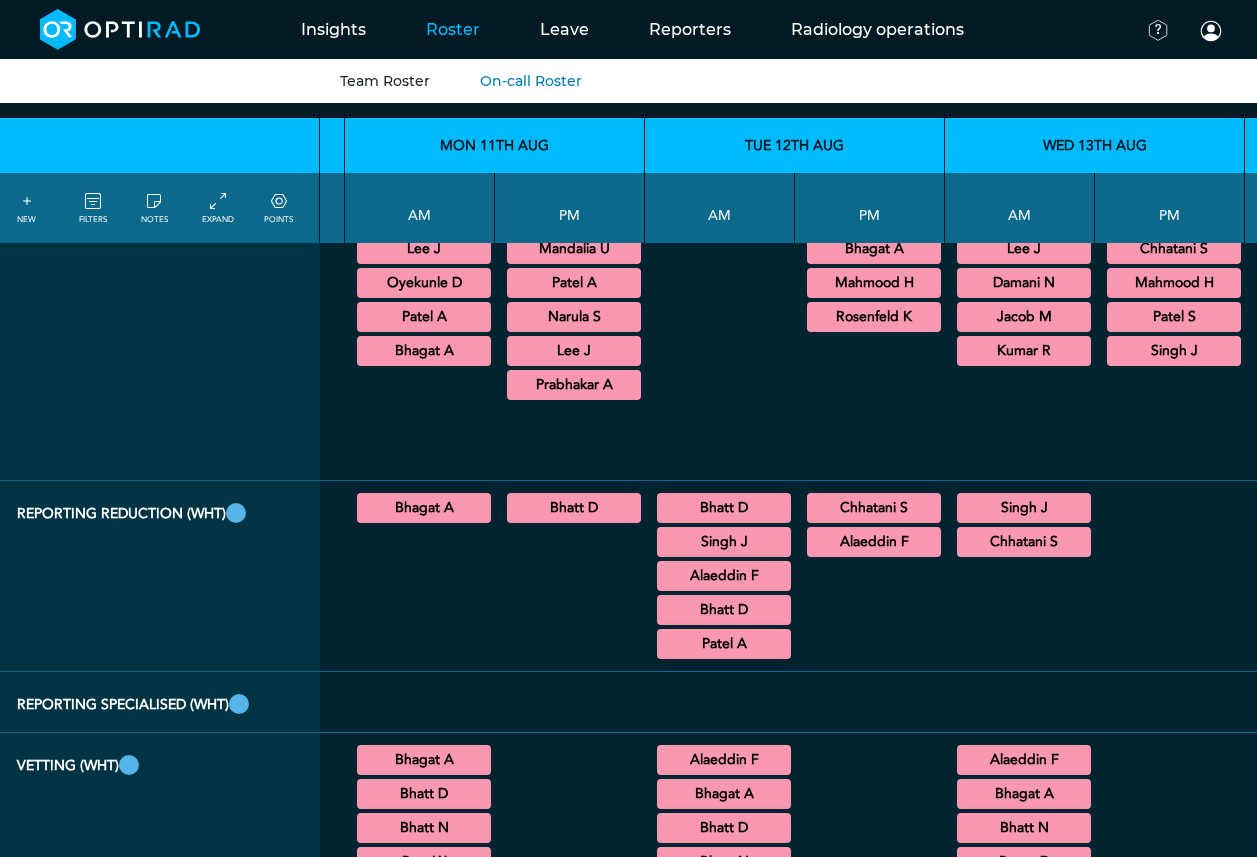 click at bounding box center (720, 353) 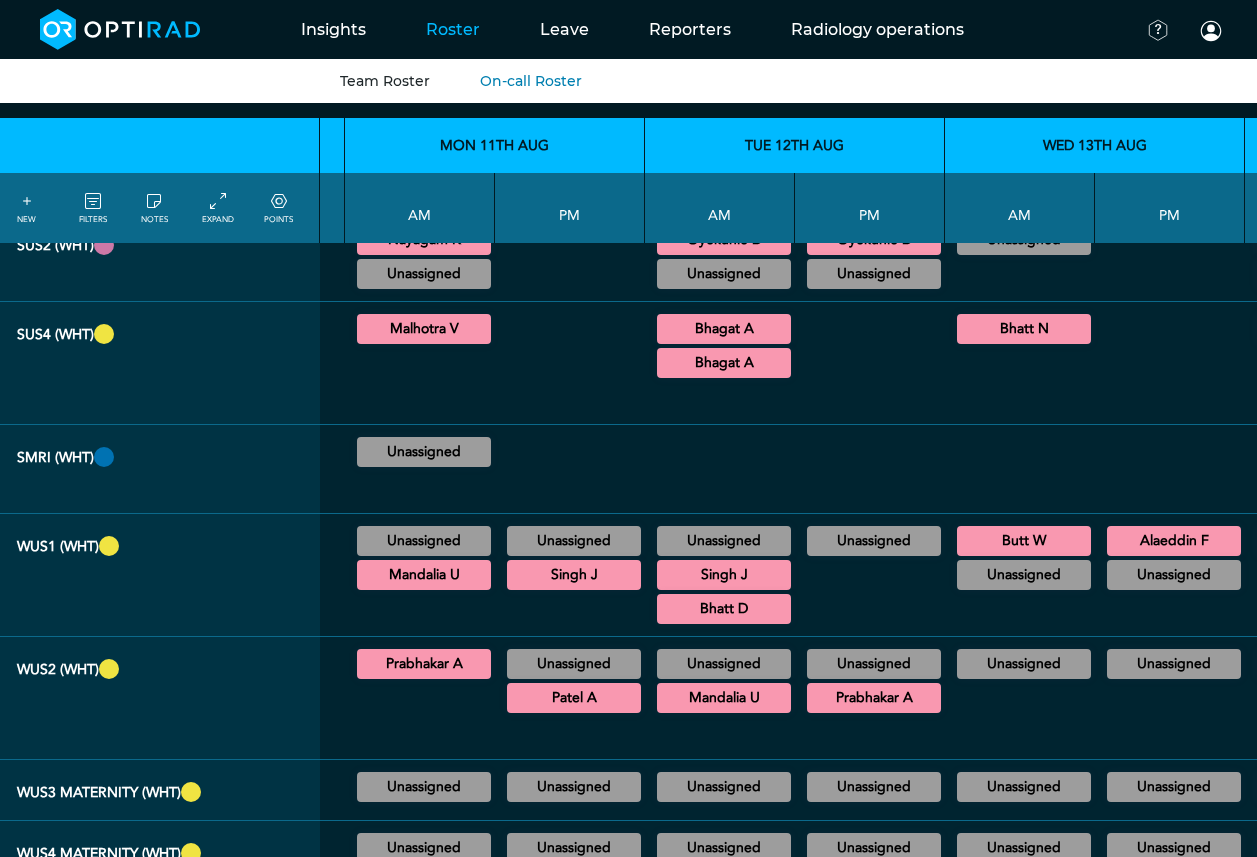 scroll, scrollTop: 1703, scrollLeft: 4223, axis: both 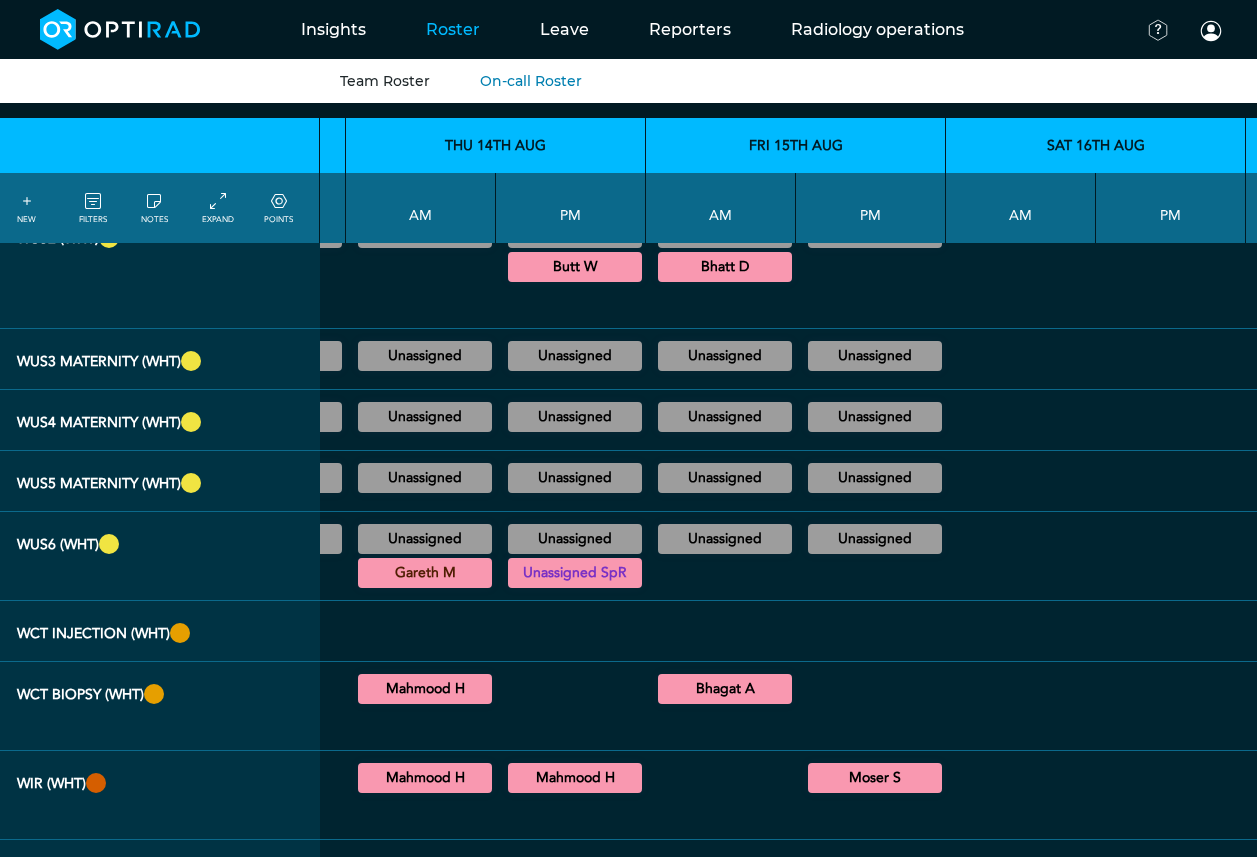 drag, startPoint x: 756, startPoint y: 538, endPoint x: 787, endPoint y: 572, distance: 46.010868 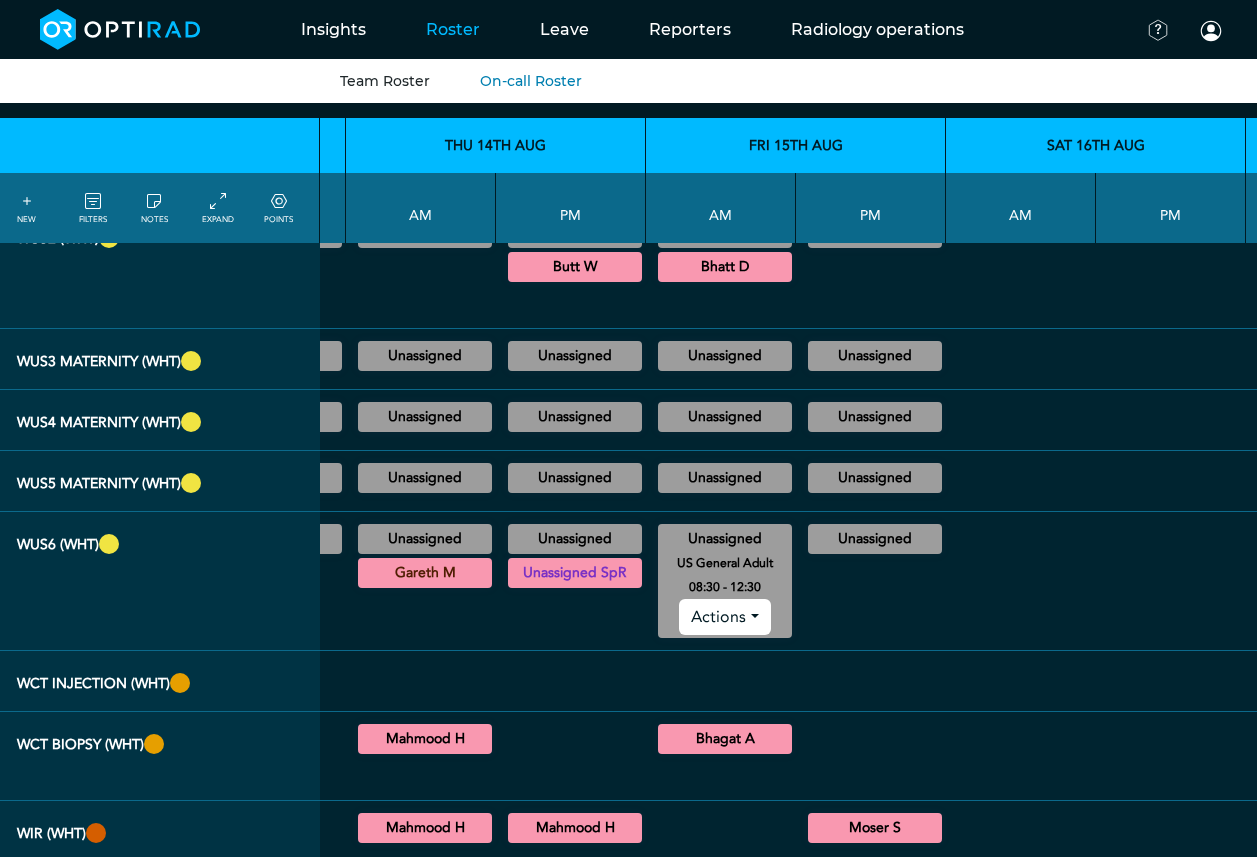 click on "Actions" at bounding box center (724, 617) 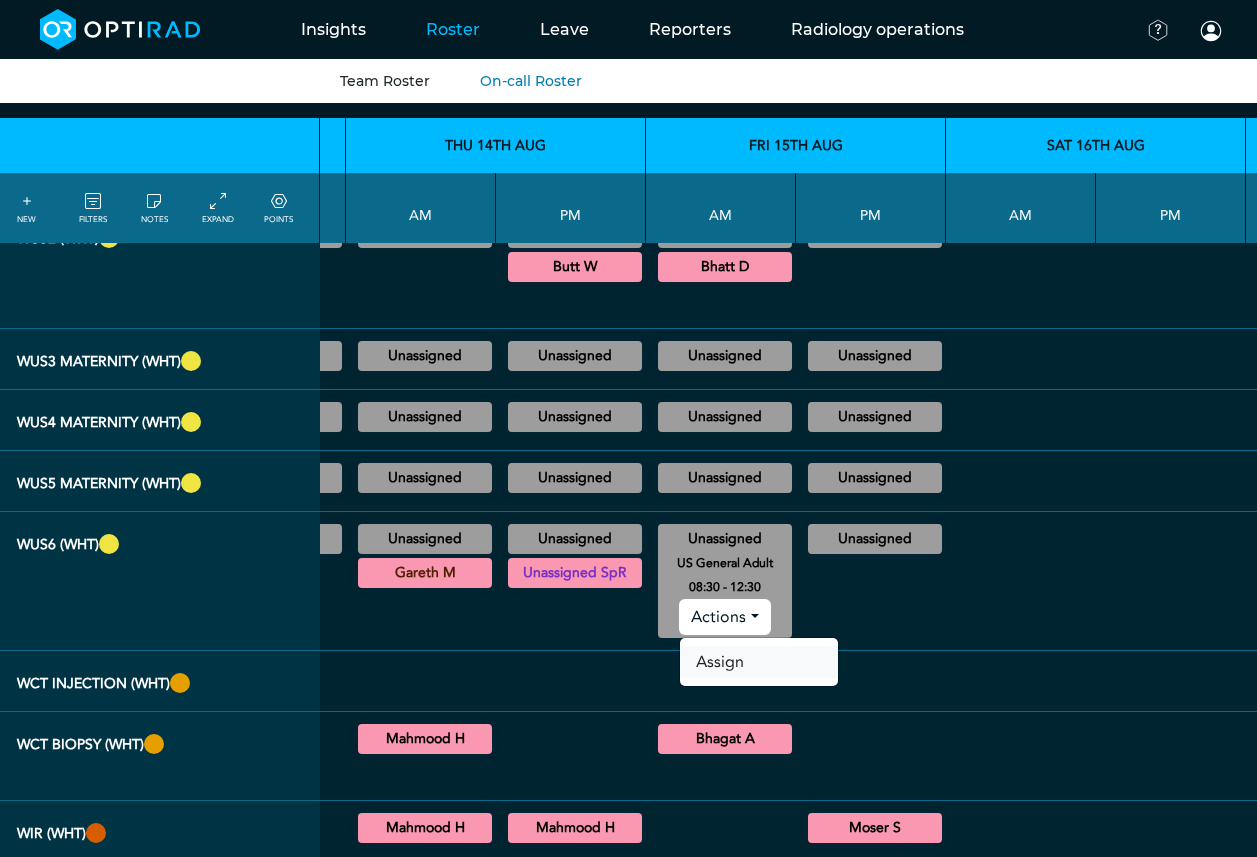 click on "Assign" at bounding box center [759, 662] 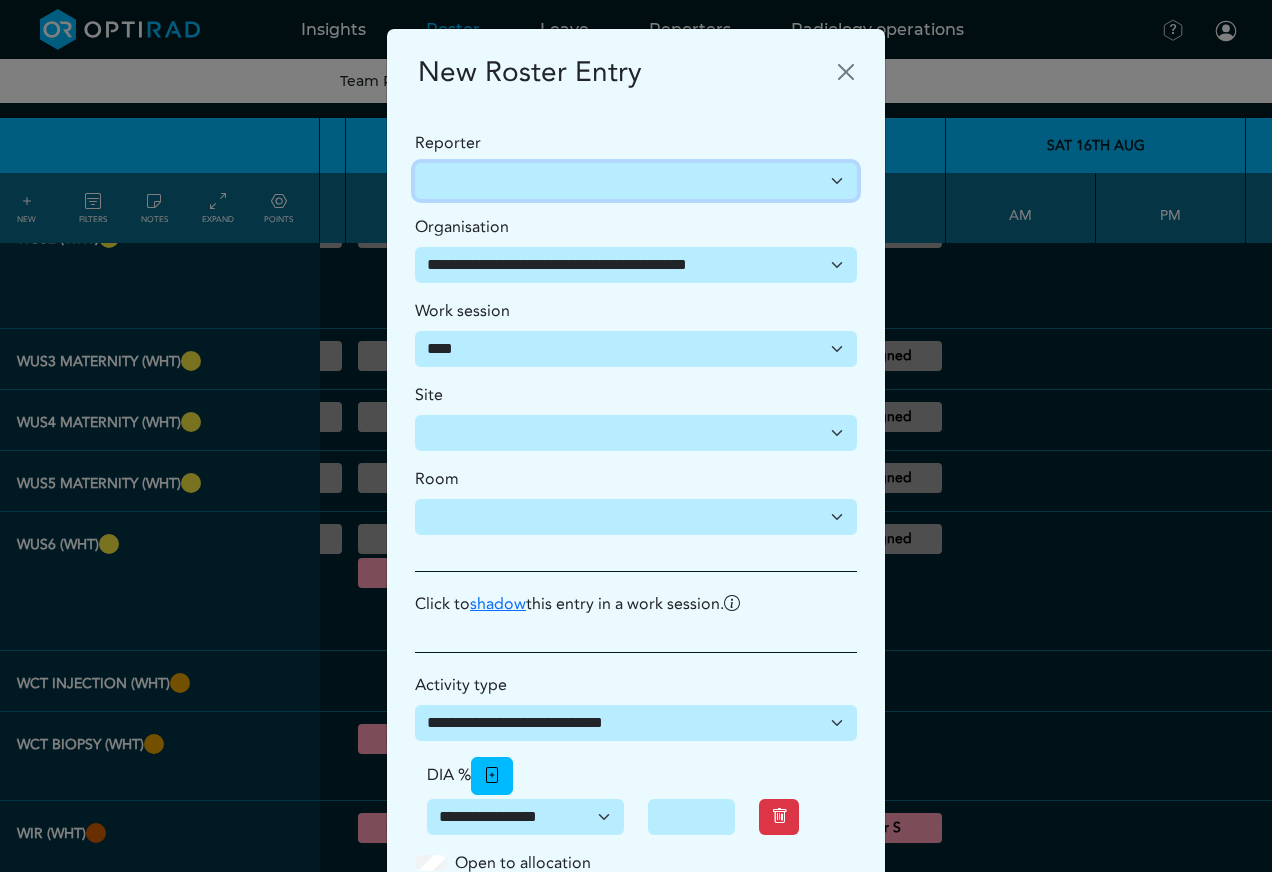 click on "**********" at bounding box center [636, 181] 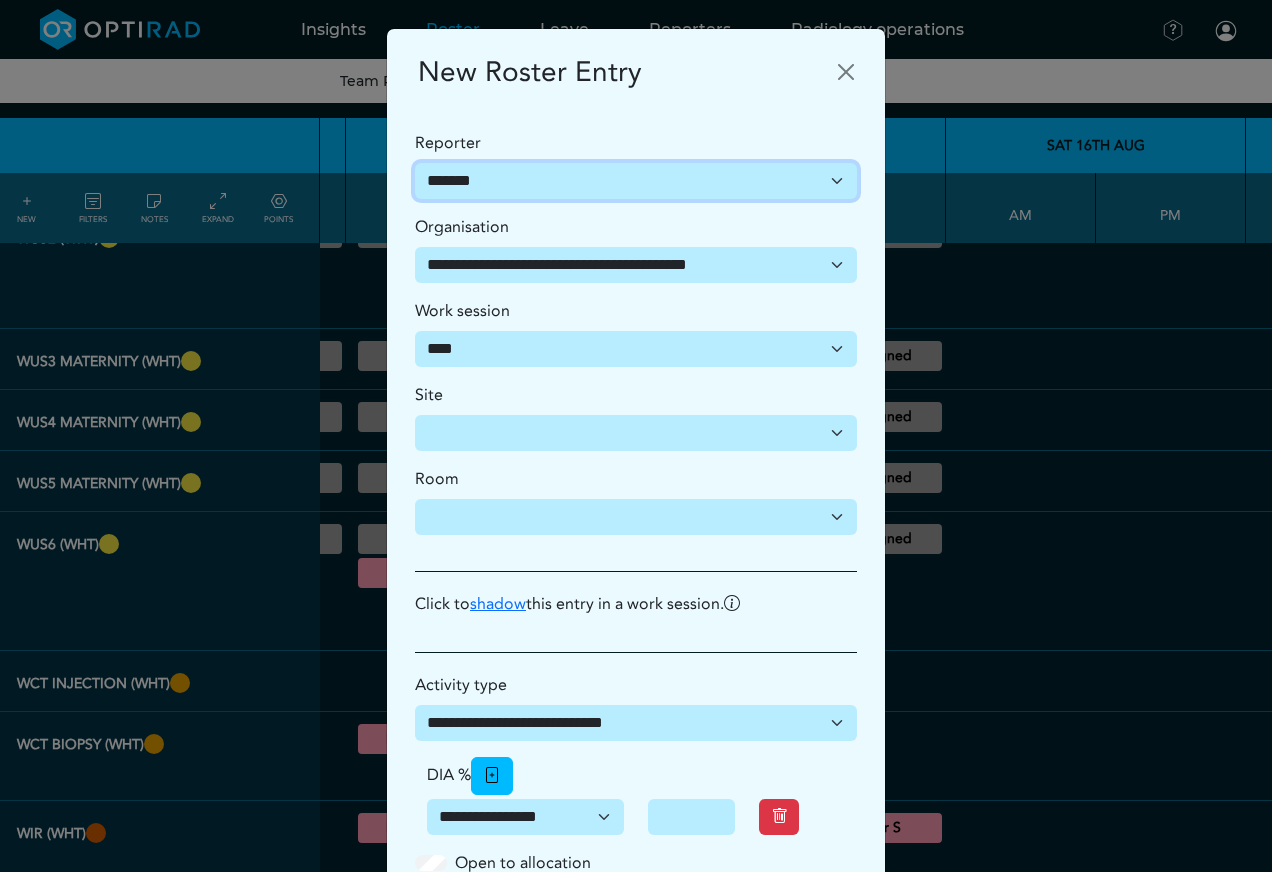 click on "**********" at bounding box center (636, 181) 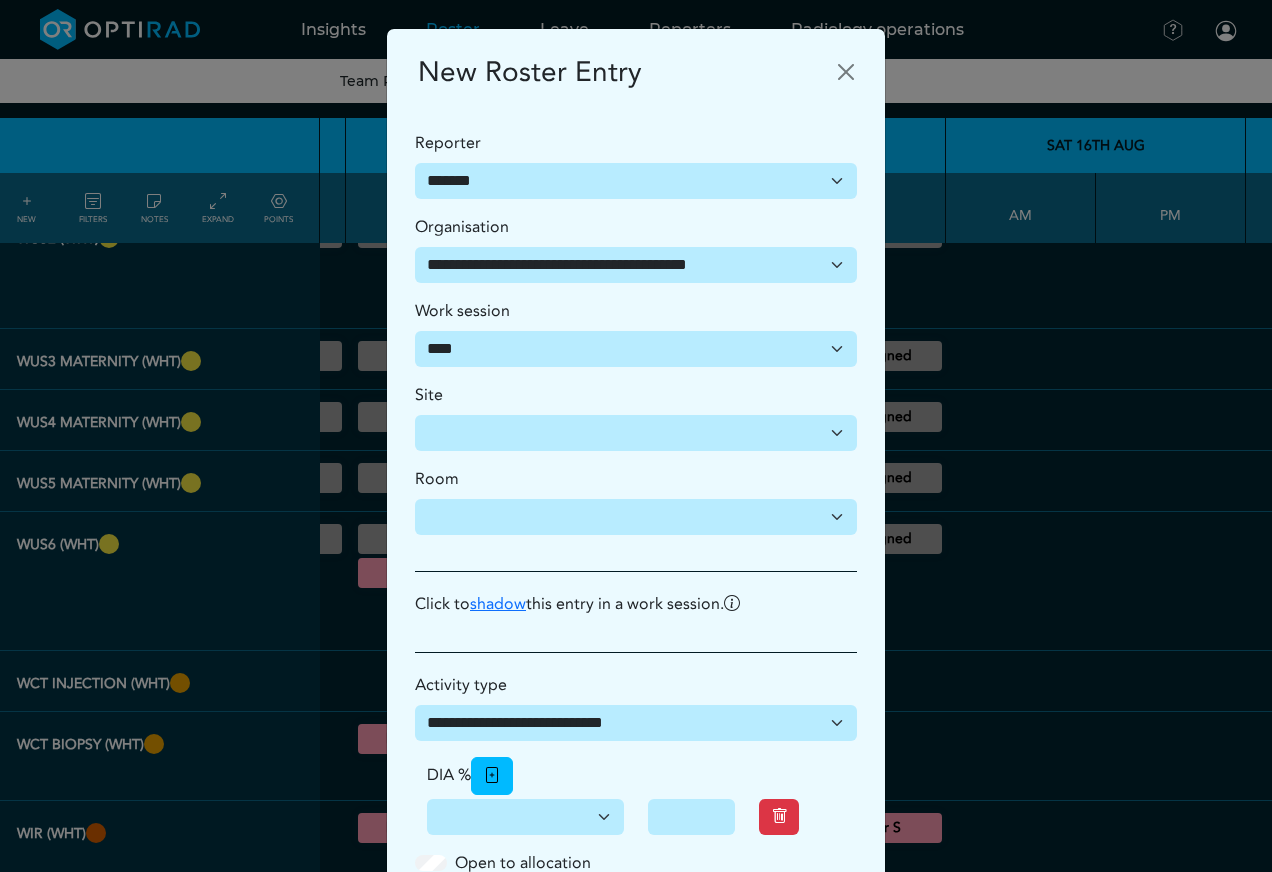 click on "**********" at bounding box center [636, 436] 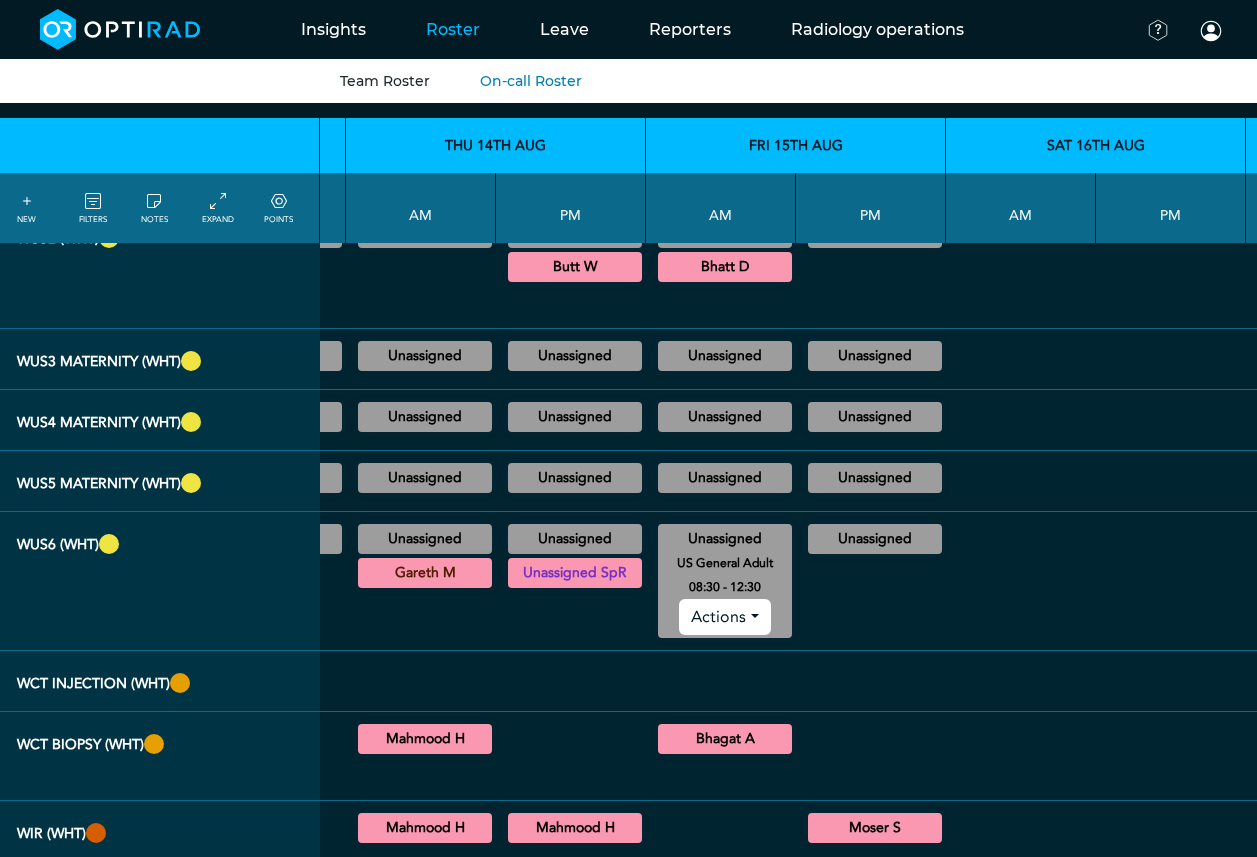drag, startPoint x: 863, startPoint y: 535, endPoint x: 868, endPoint y: 554, distance: 19.646883 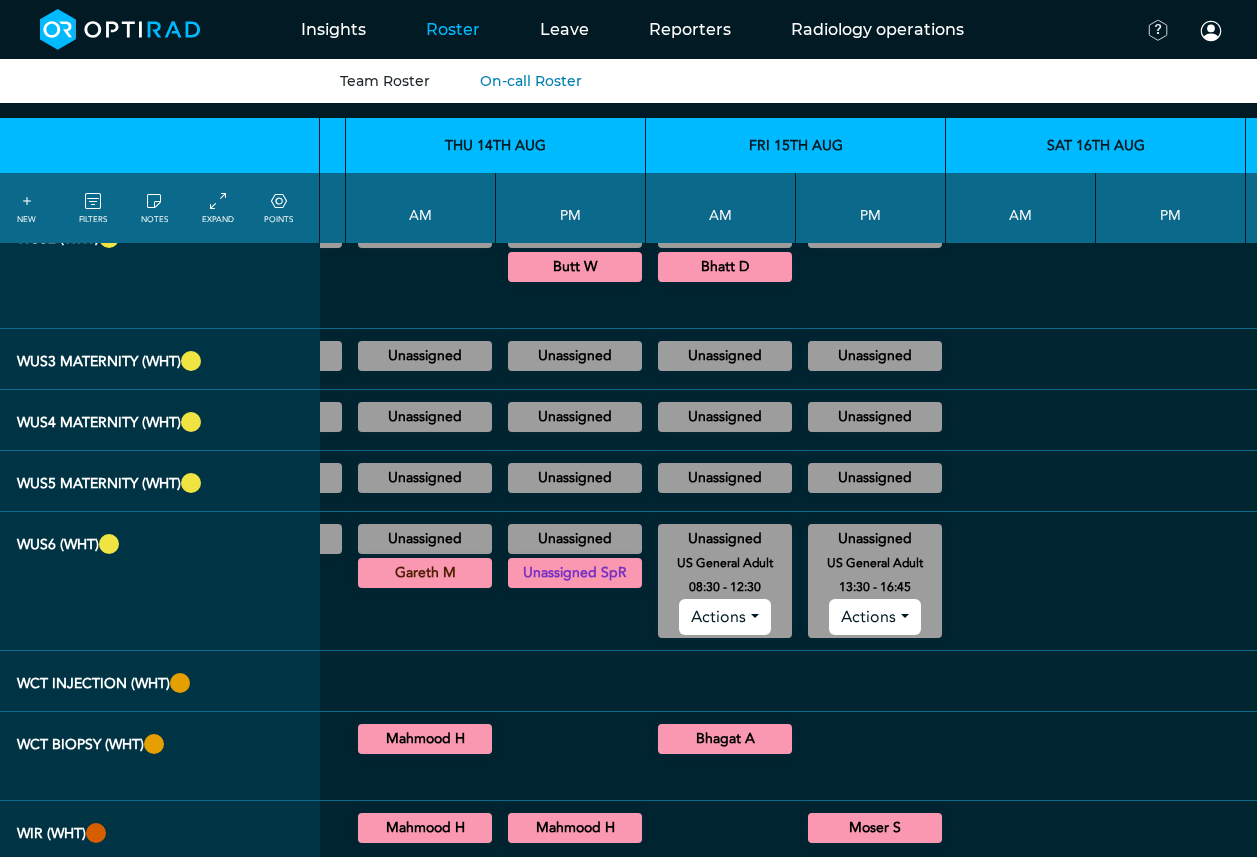 click on "Actions" at bounding box center (874, 617) 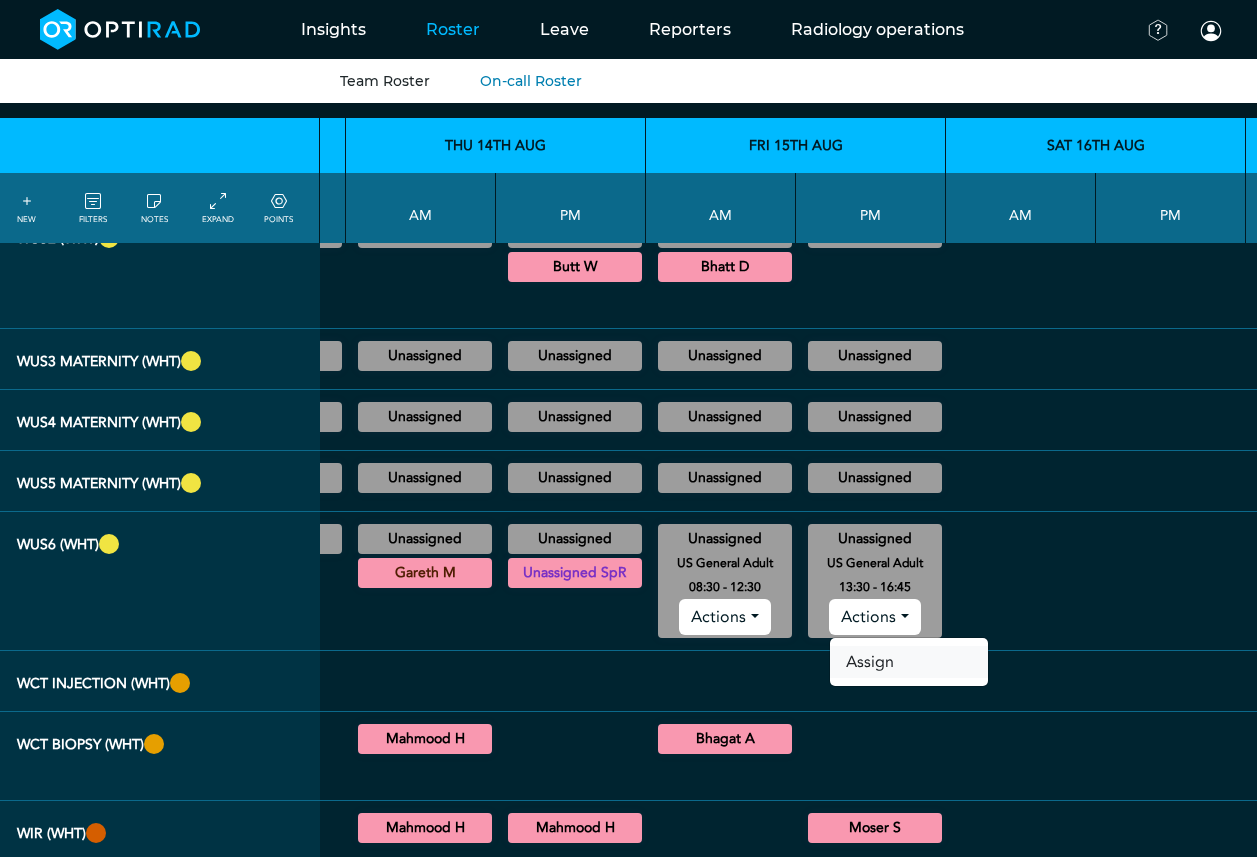 click on "Assign" at bounding box center (909, 662) 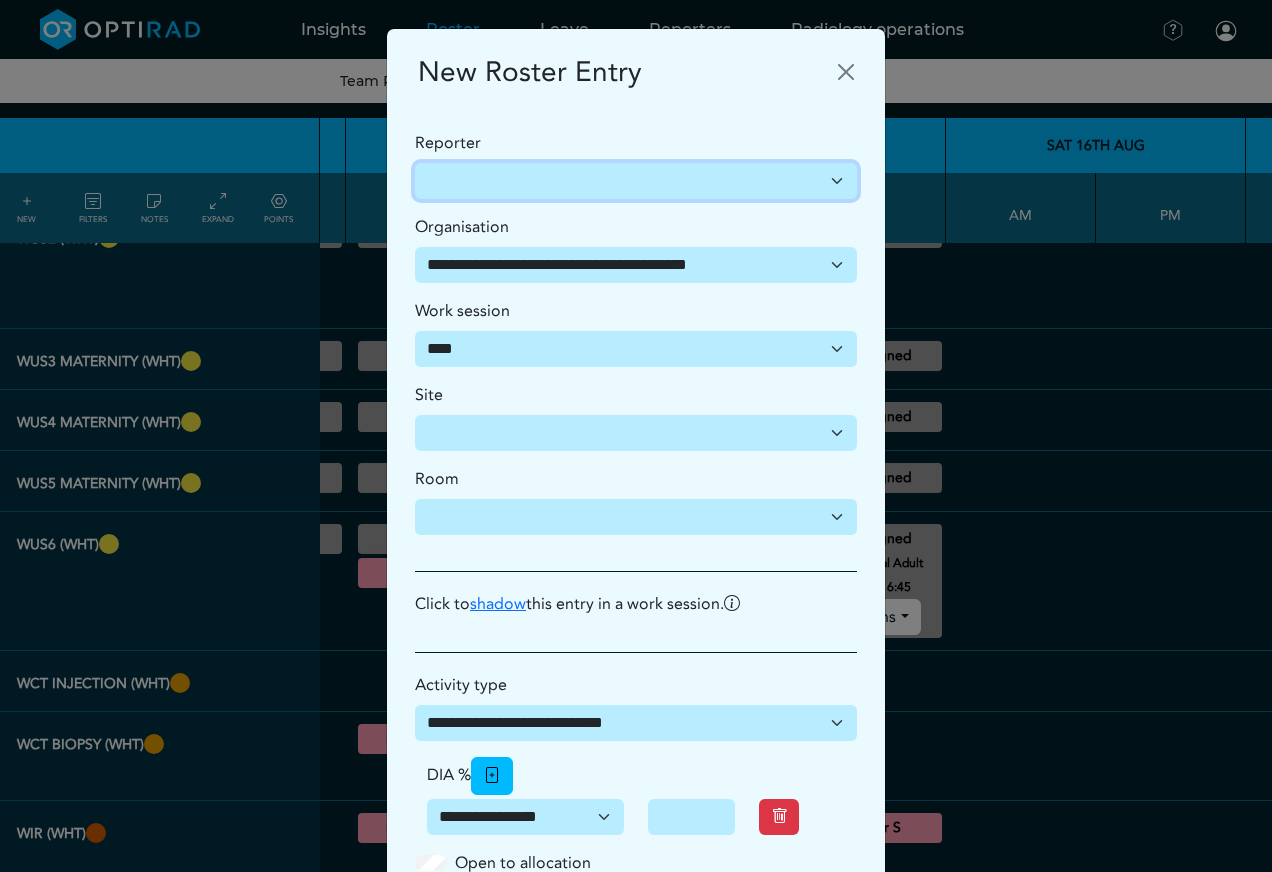 click on "**********" at bounding box center (636, 181) 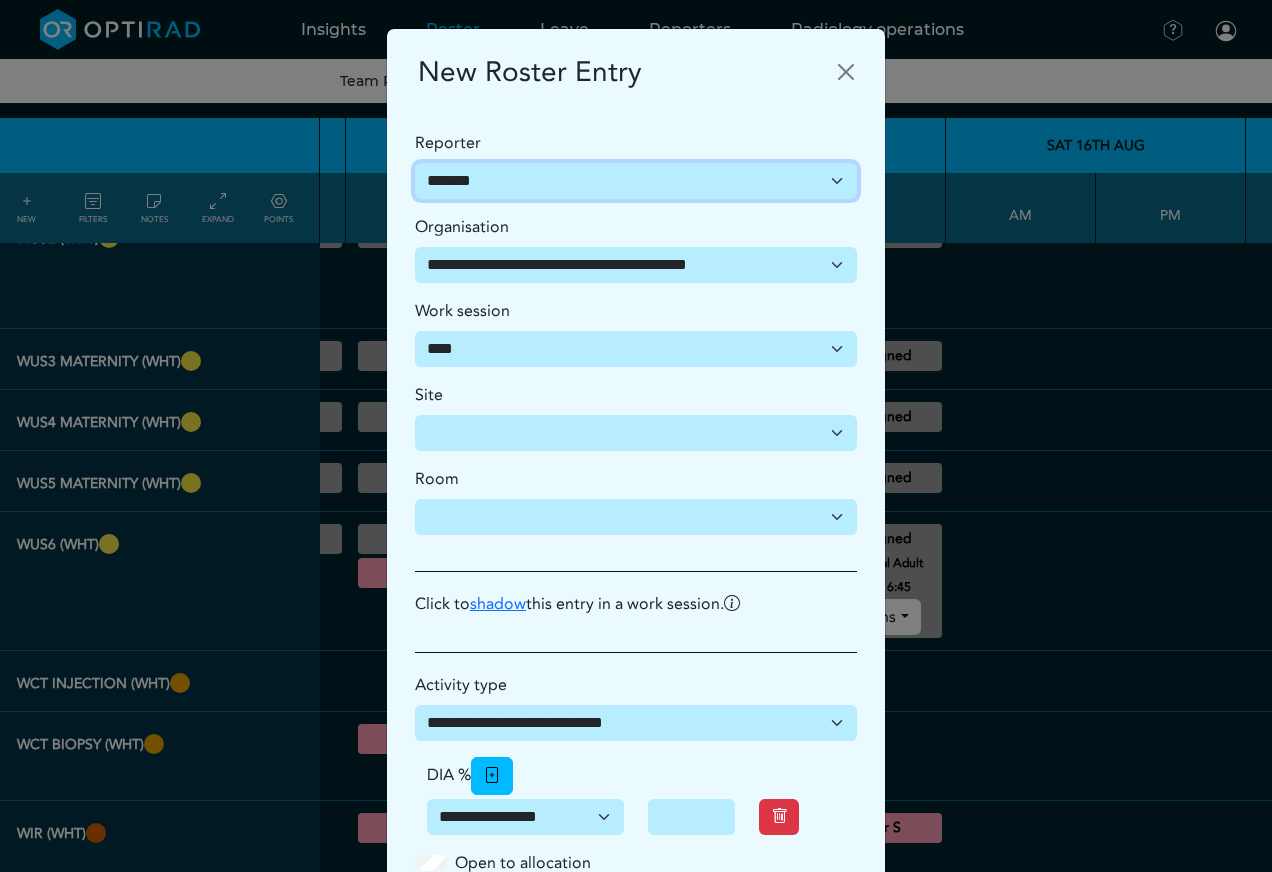 click on "**********" at bounding box center (636, 181) 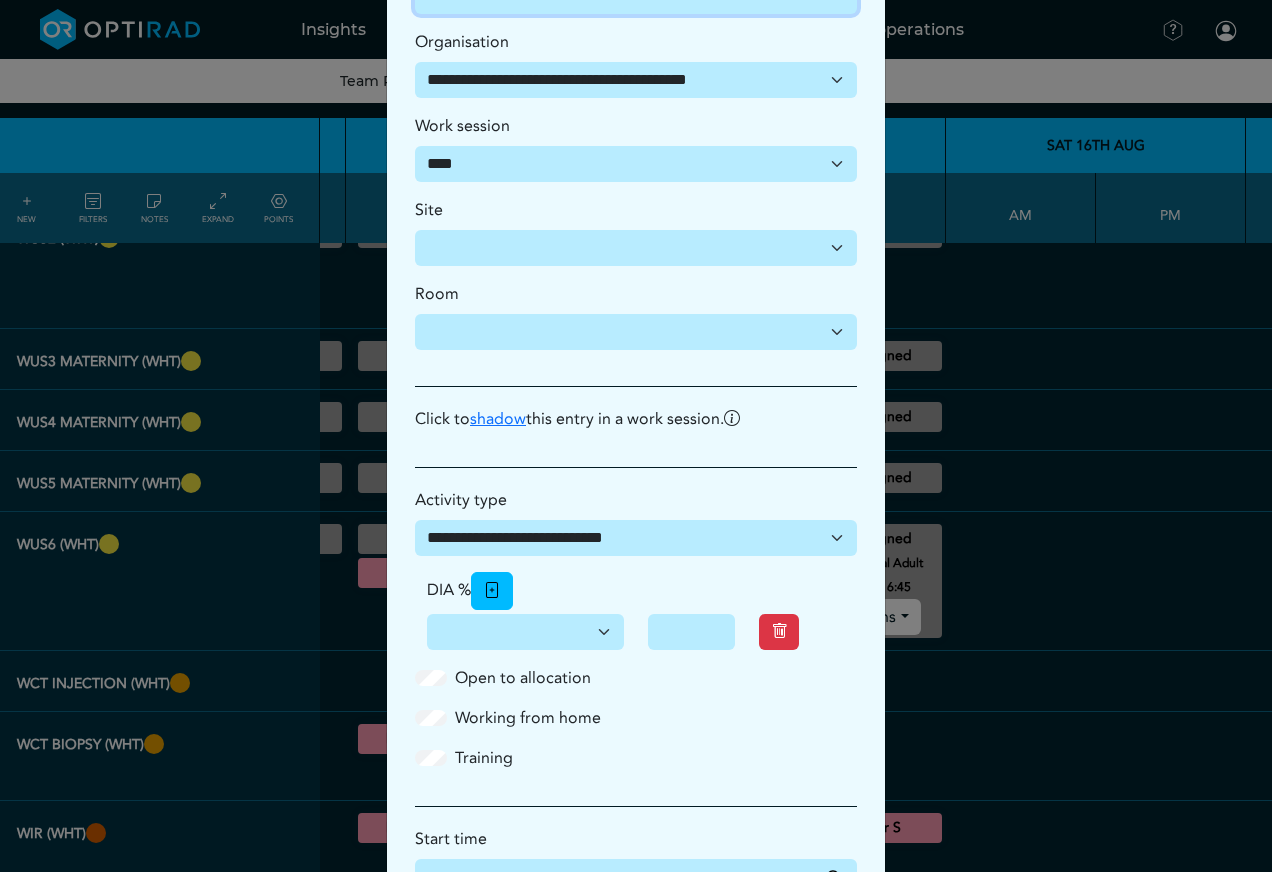 scroll, scrollTop: 400, scrollLeft: 0, axis: vertical 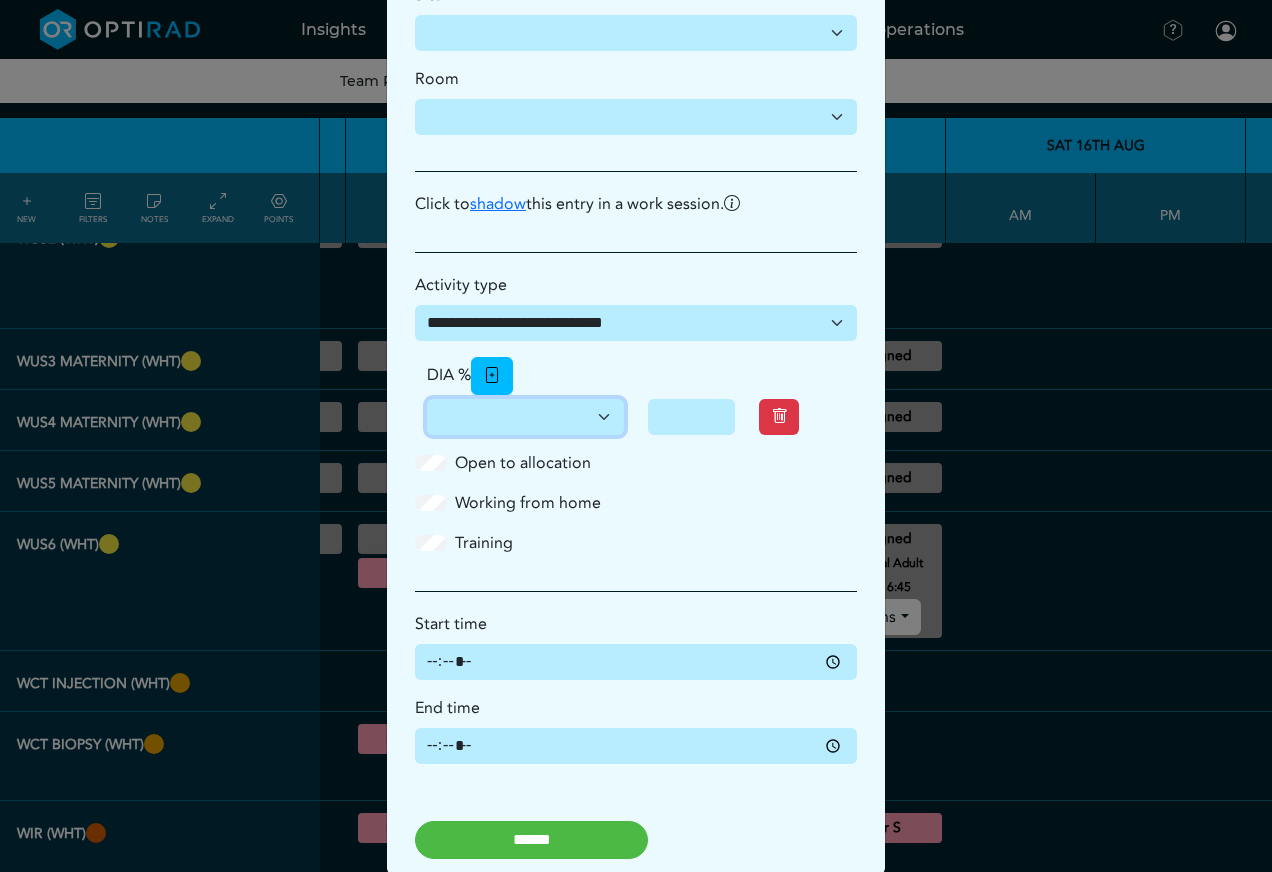 drag, startPoint x: 597, startPoint y: 413, endPoint x: 590, endPoint y: 429, distance: 17.464249 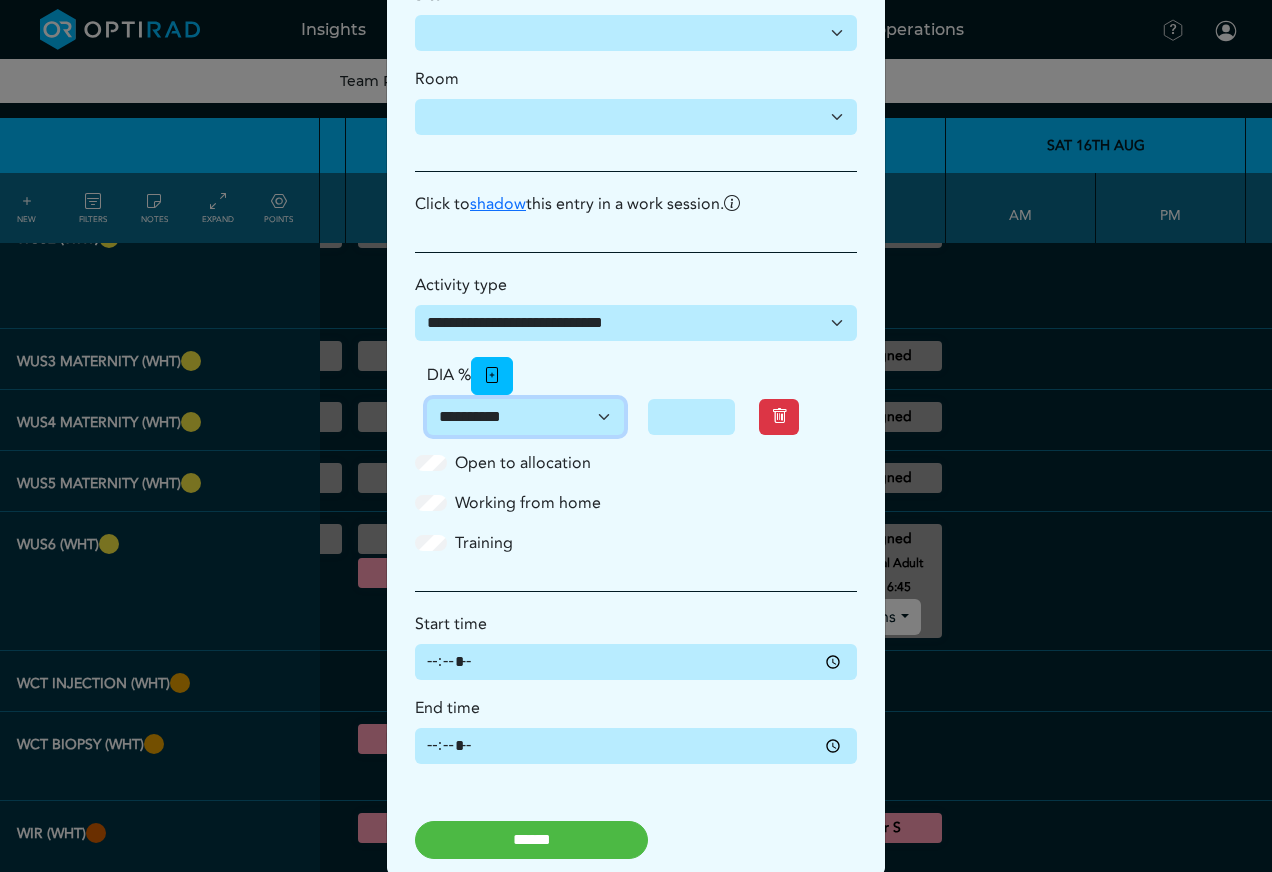 click on "**********" at bounding box center [525, 417] 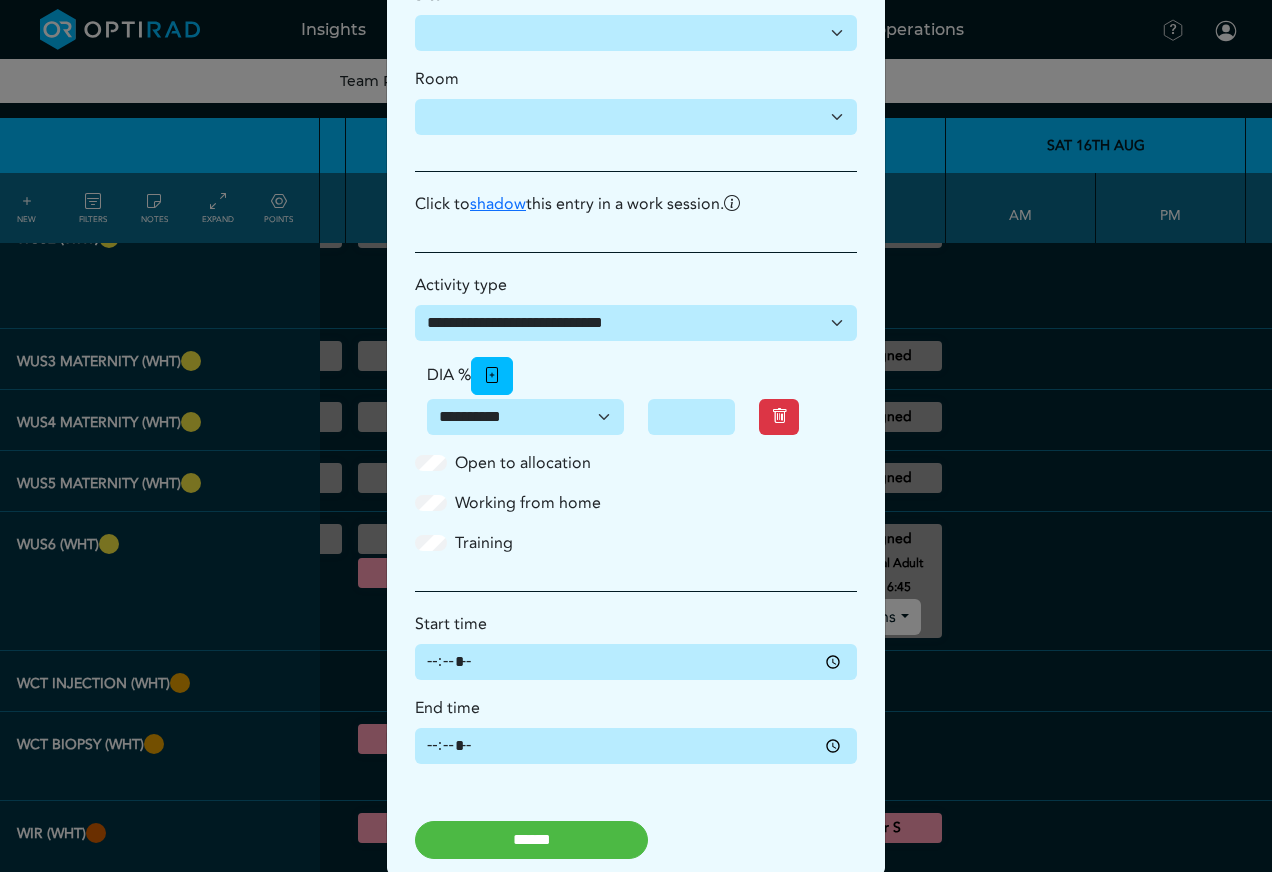 click on "******" at bounding box center [531, 840] 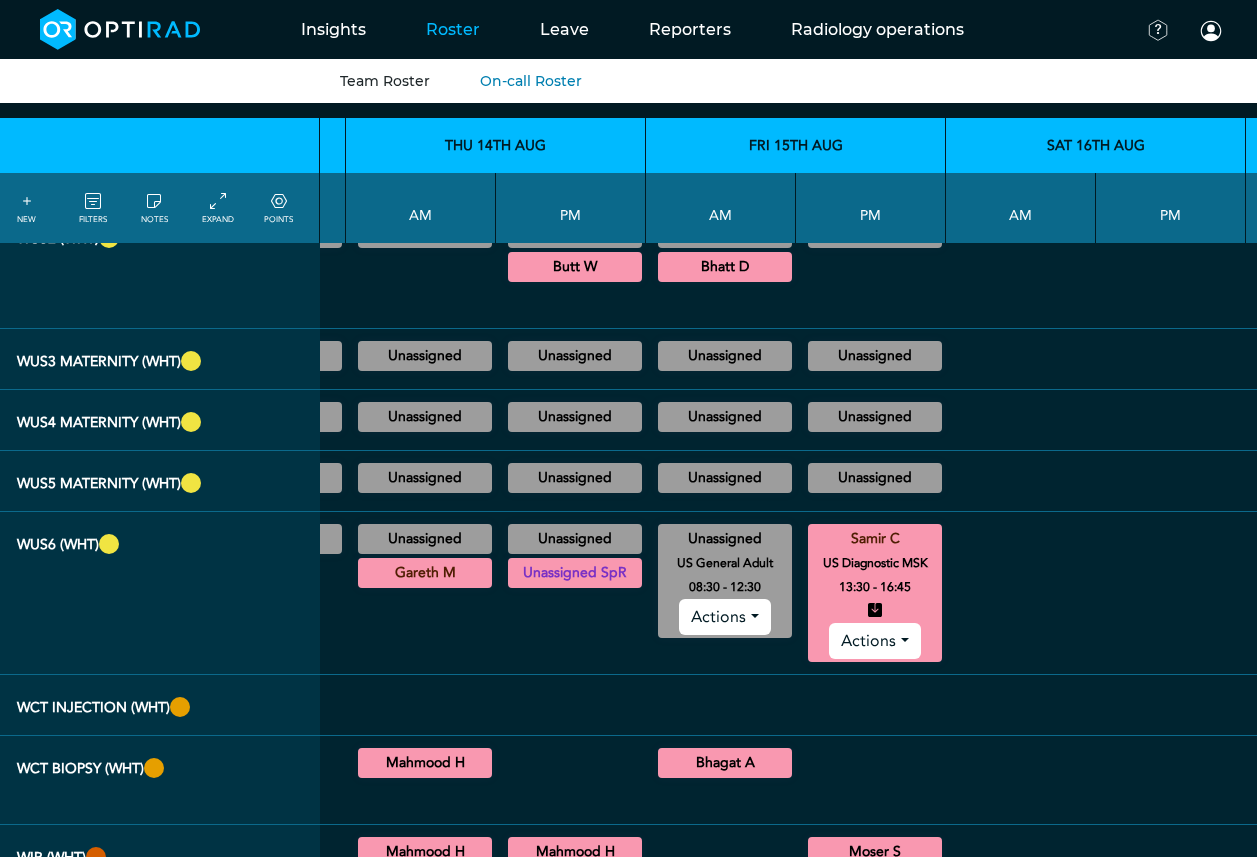 drag, startPoint x: 706, startPoint y: 617, endPoint x: 712, endPoint y: 627, distance: 11.661903 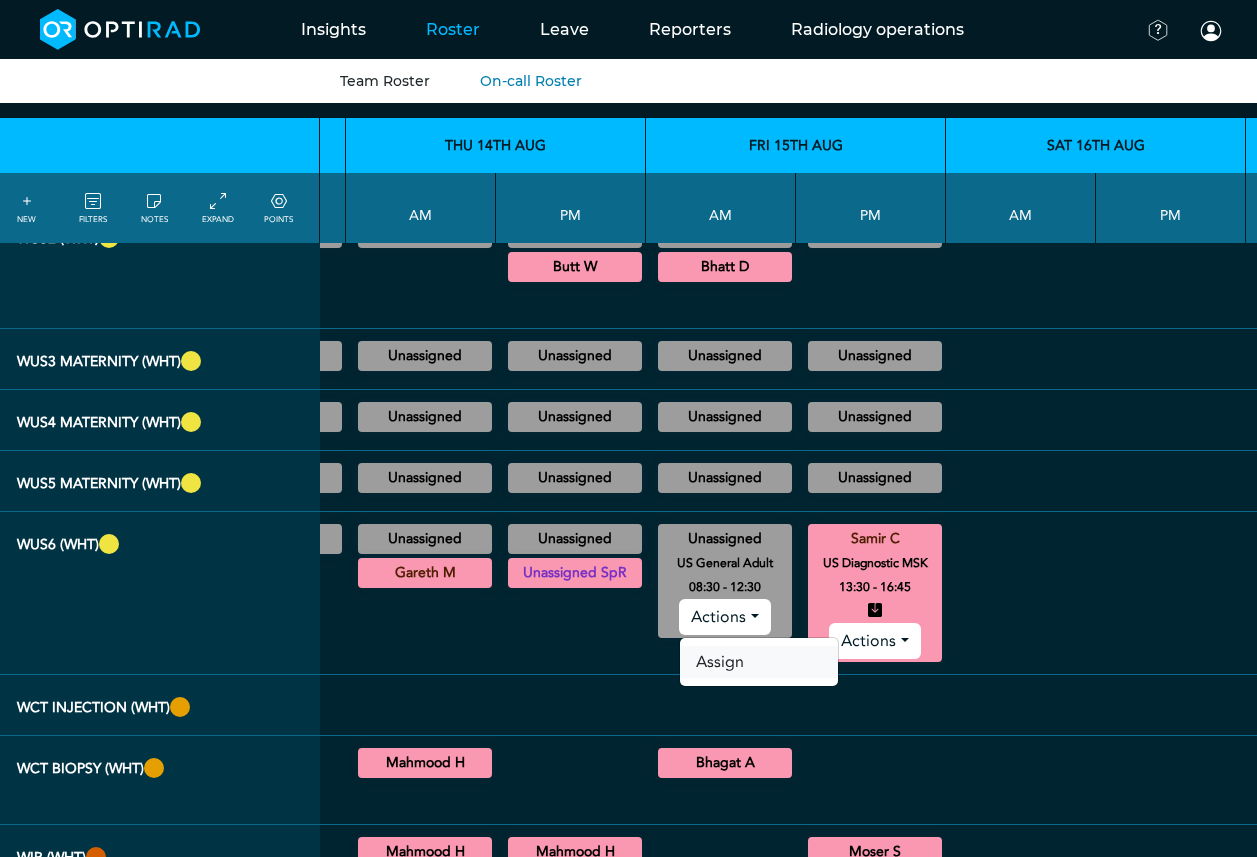 click on "Assign" at bounding box center [759, 662] 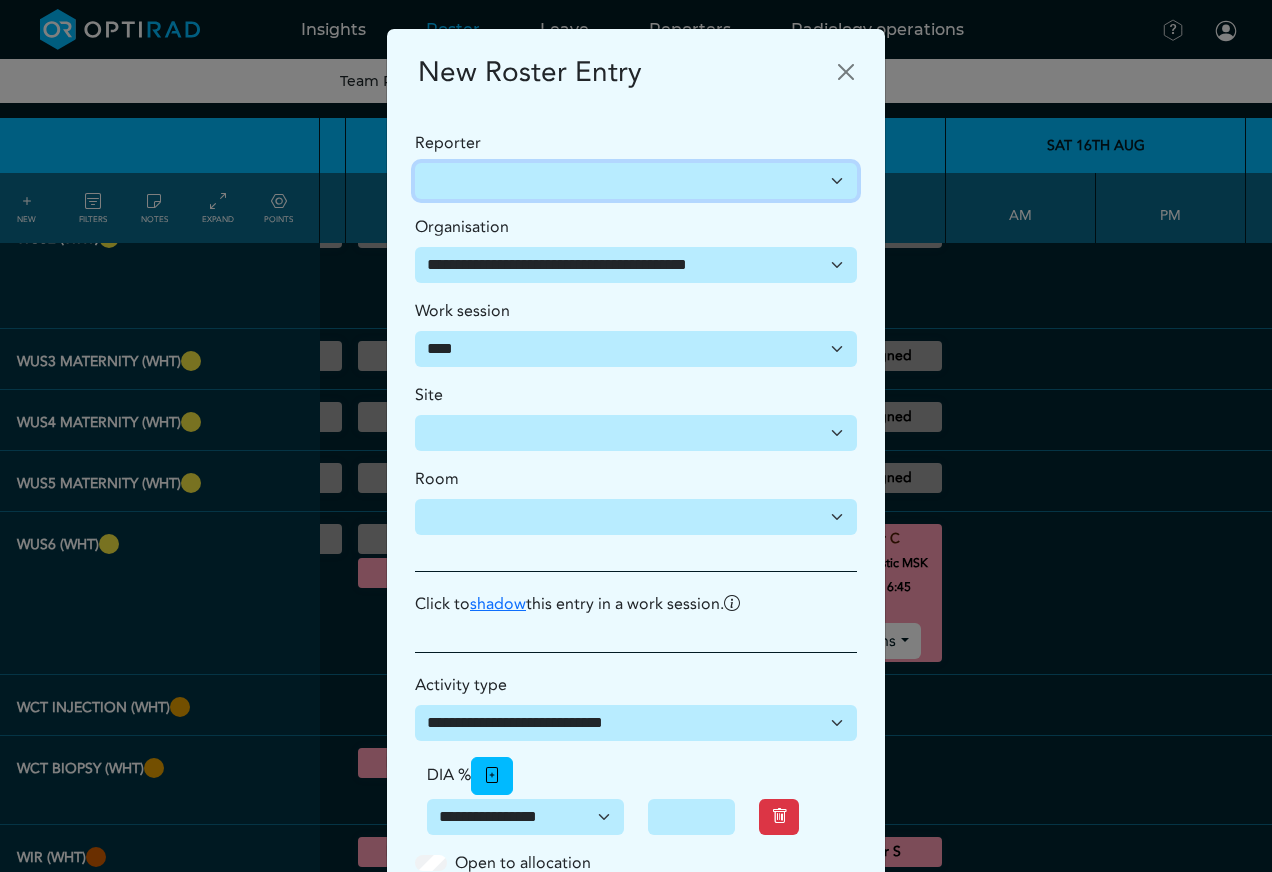 click on "**********" at bounding box center [636, 181] 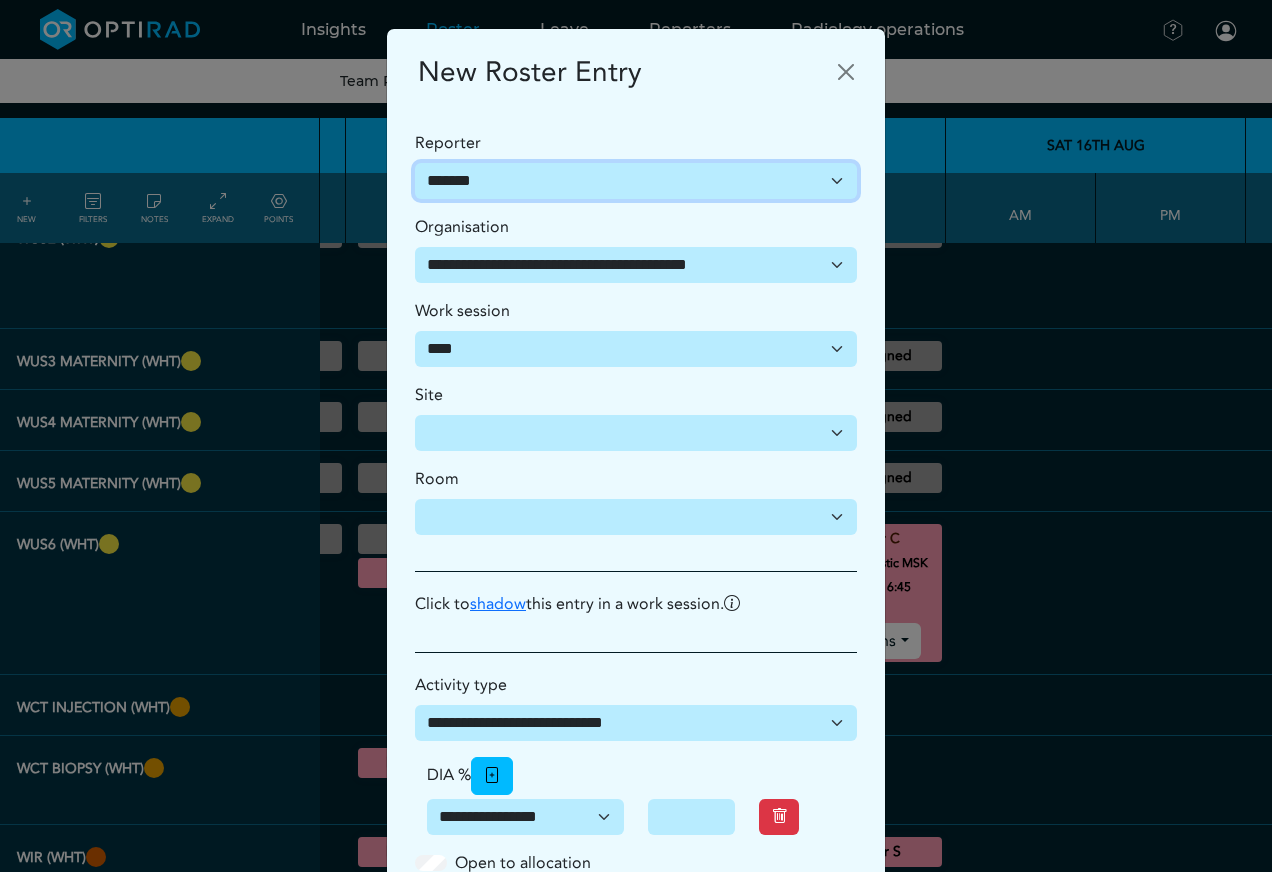 click on "**********" at bounding box center [636, 181] 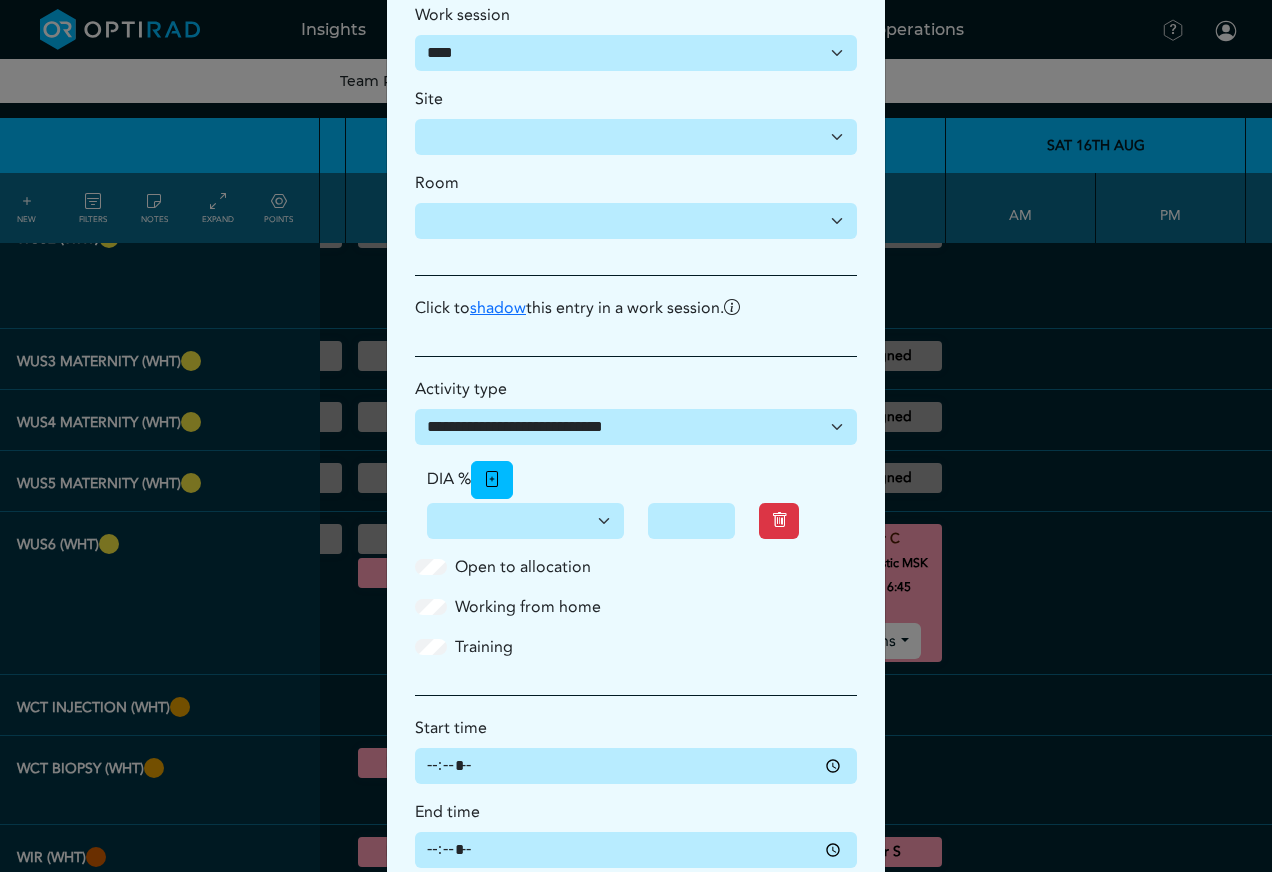 scroll, scrollTop: 300, scrollLeft: 0, axis: vertical 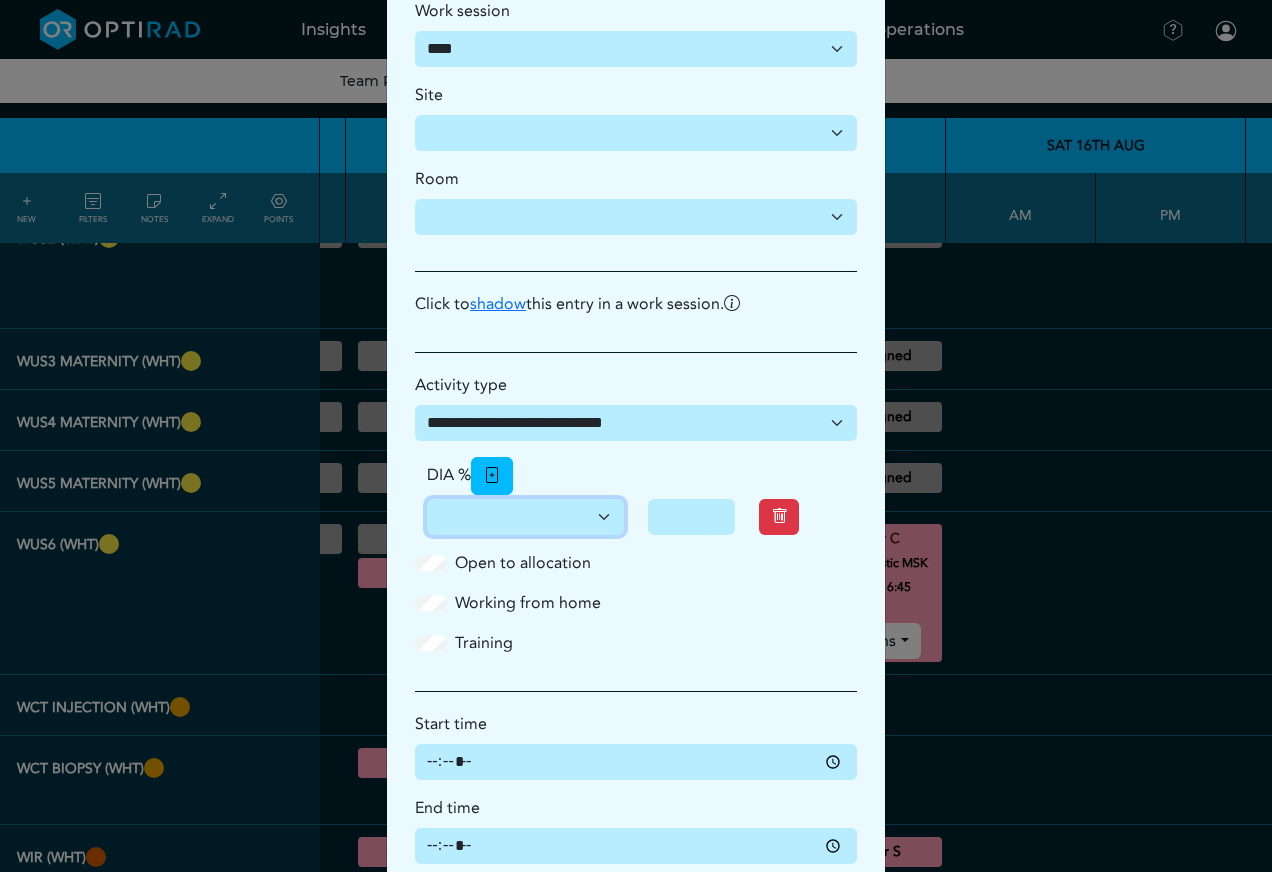 drag, startPoint x: 581, startPoint y: 518, endPoint x: 578, endPoint y: 537, distance: 19.235384 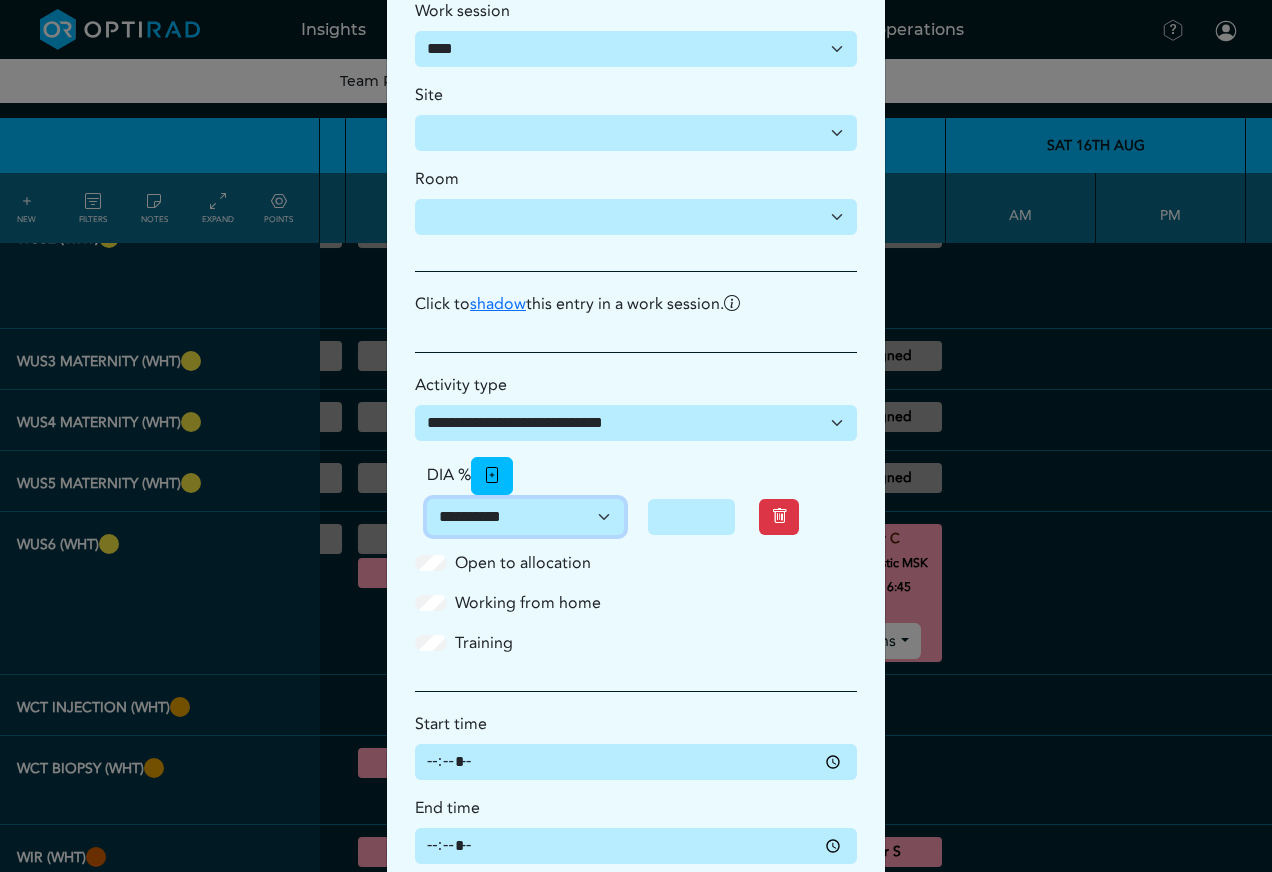 click on "**********" at bounding box center (525, 517) 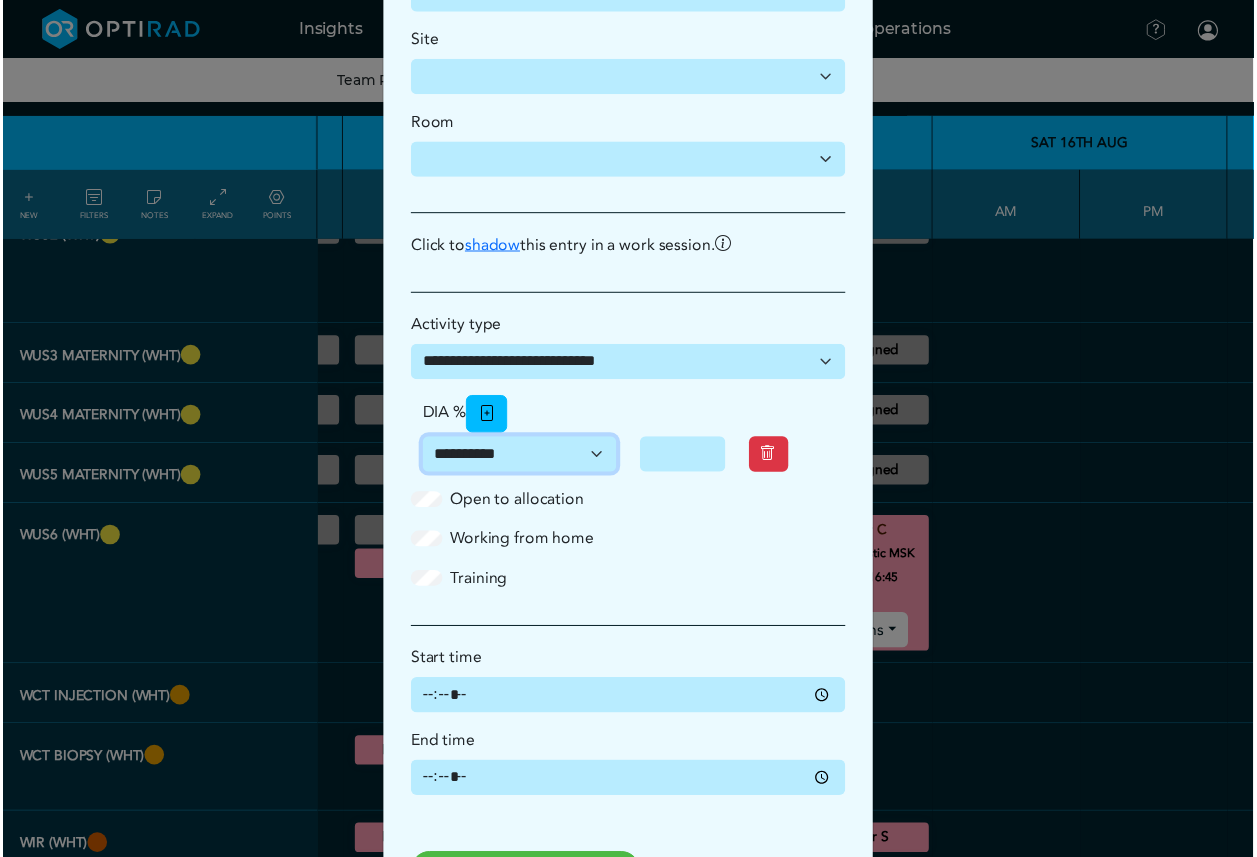 scroll, scrollTop: 432, scrollLeft: 0, axis: vertical 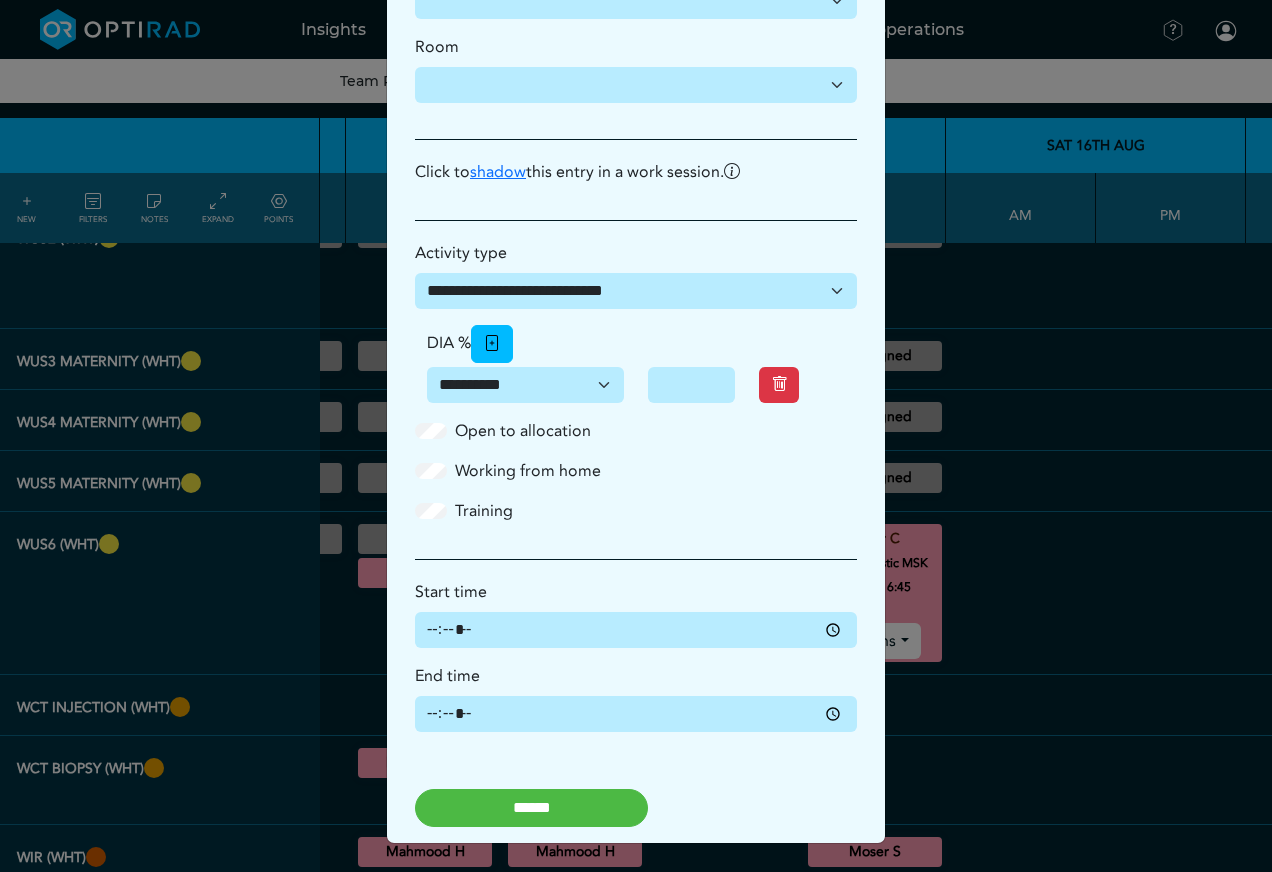 click on "******" at bounding box center (531, 808) 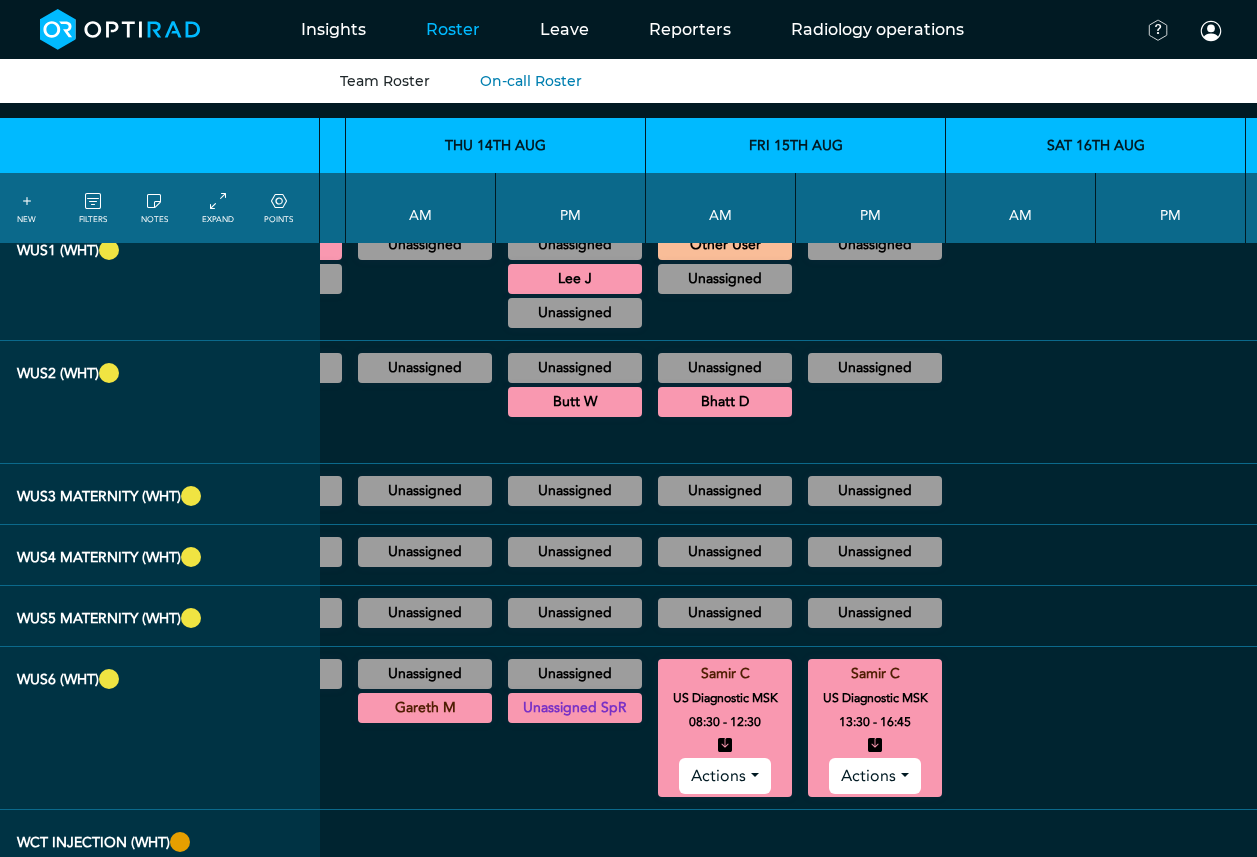 scroll, scrollTop: 2003, scrollLeft: 5122, axis: both 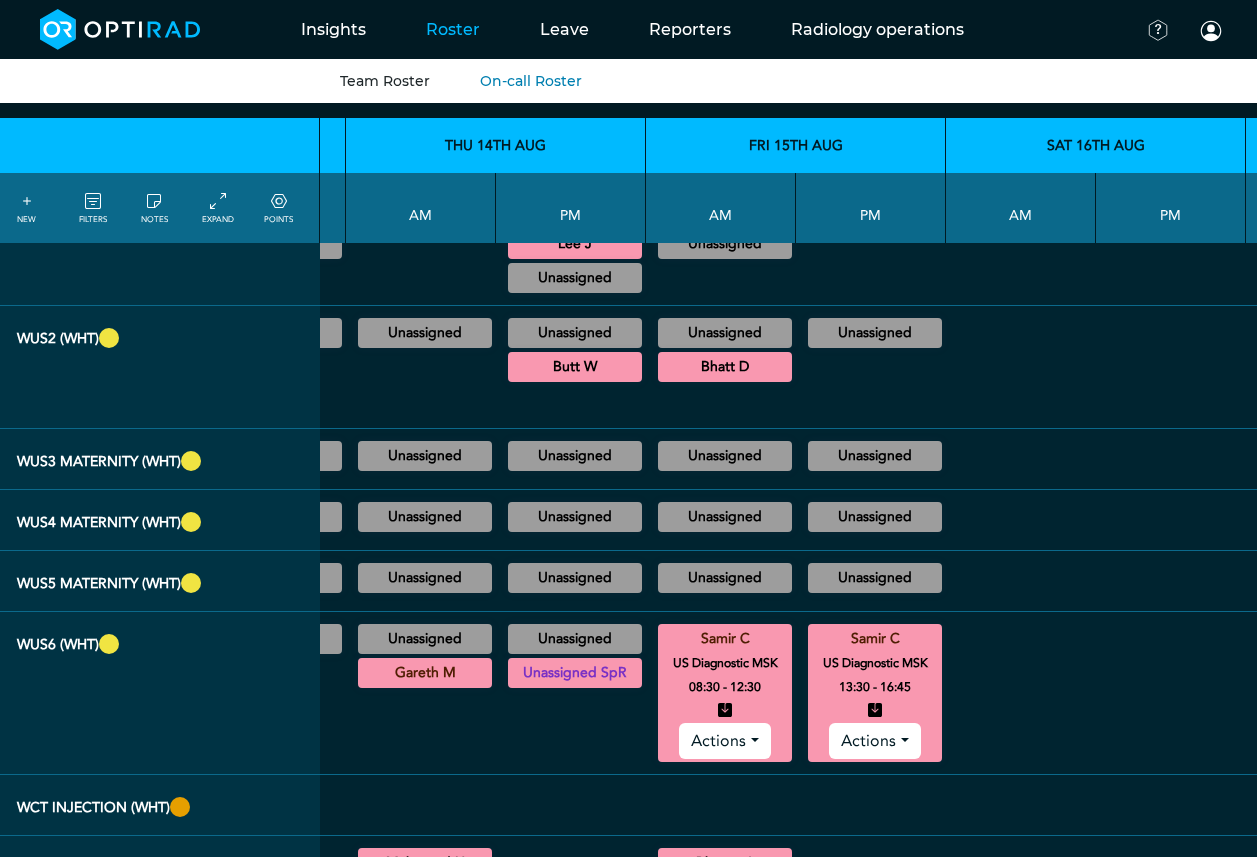 click at bounding box center (1021, 693) 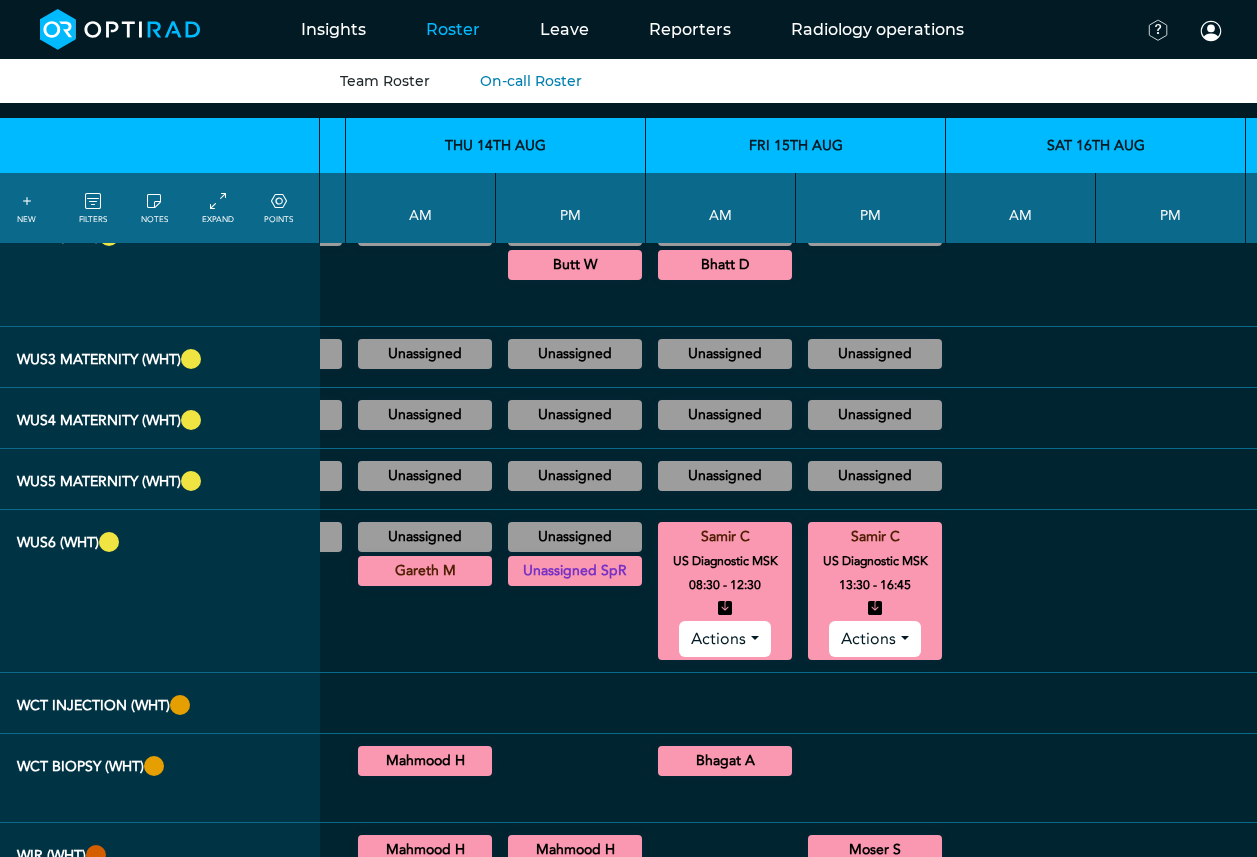 scroll, scrollTop: 2103, scrollLeft: 5122, axis: both 